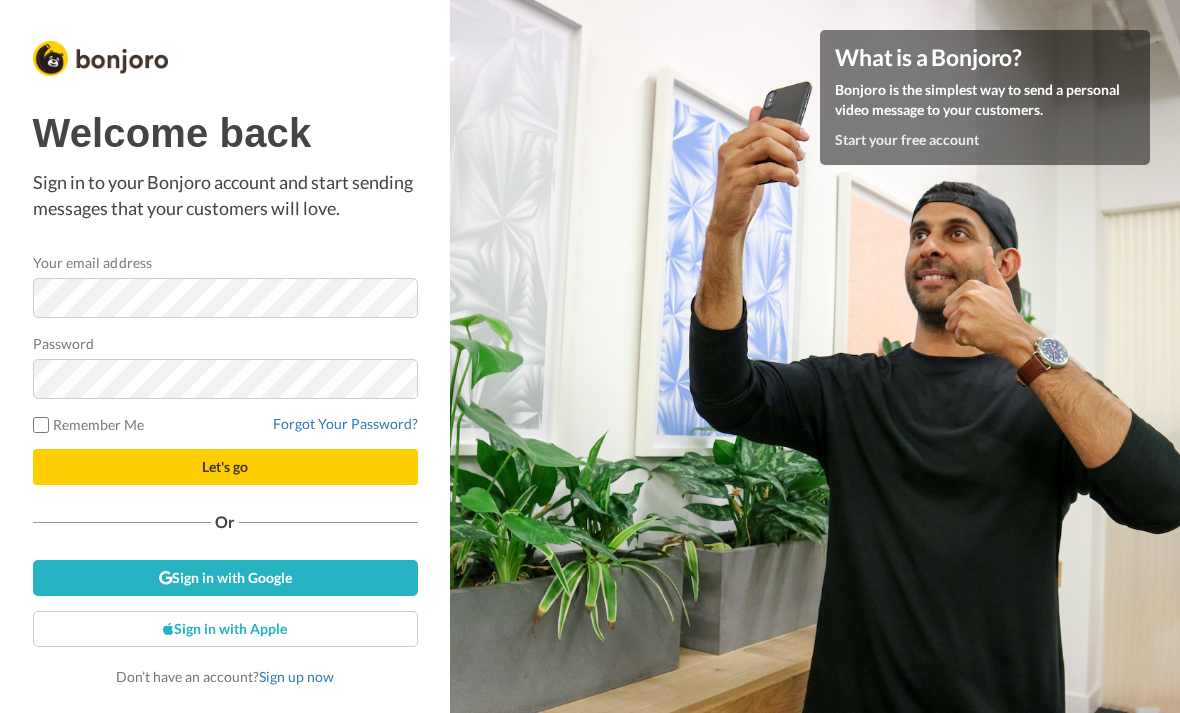 scroll, scrollTop: 0, scrollLeft: 0, axis: both 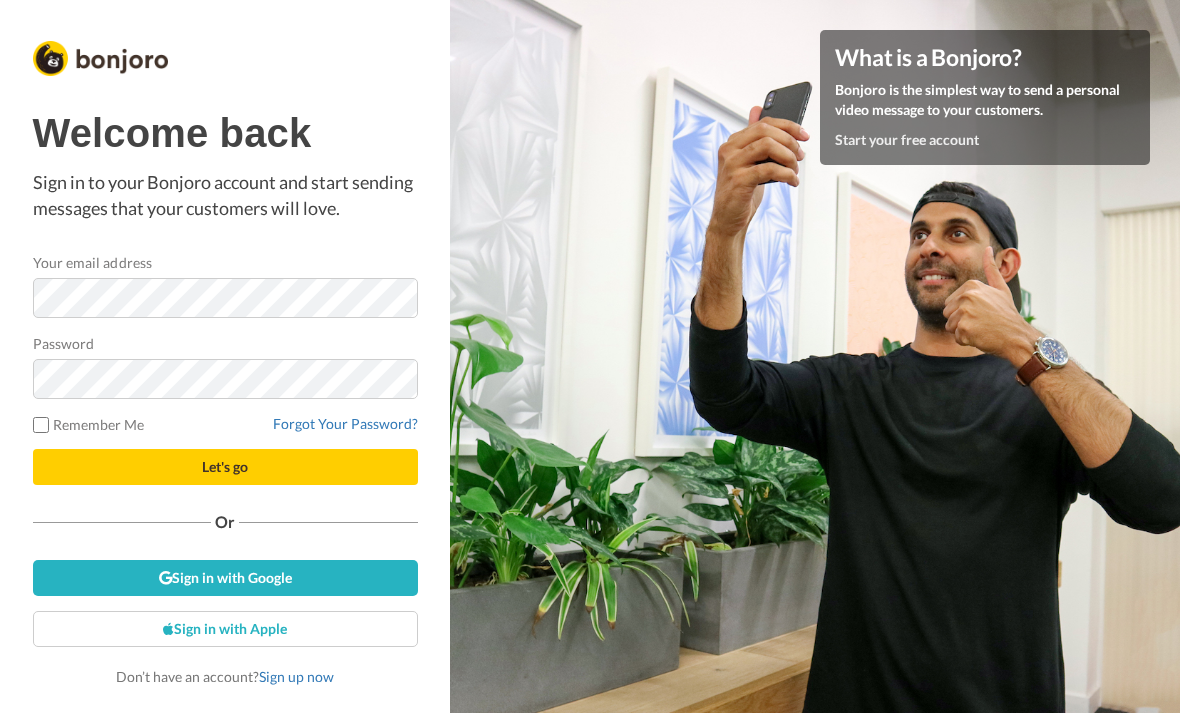 click on "Let's go" at bounding box center (225, 466) 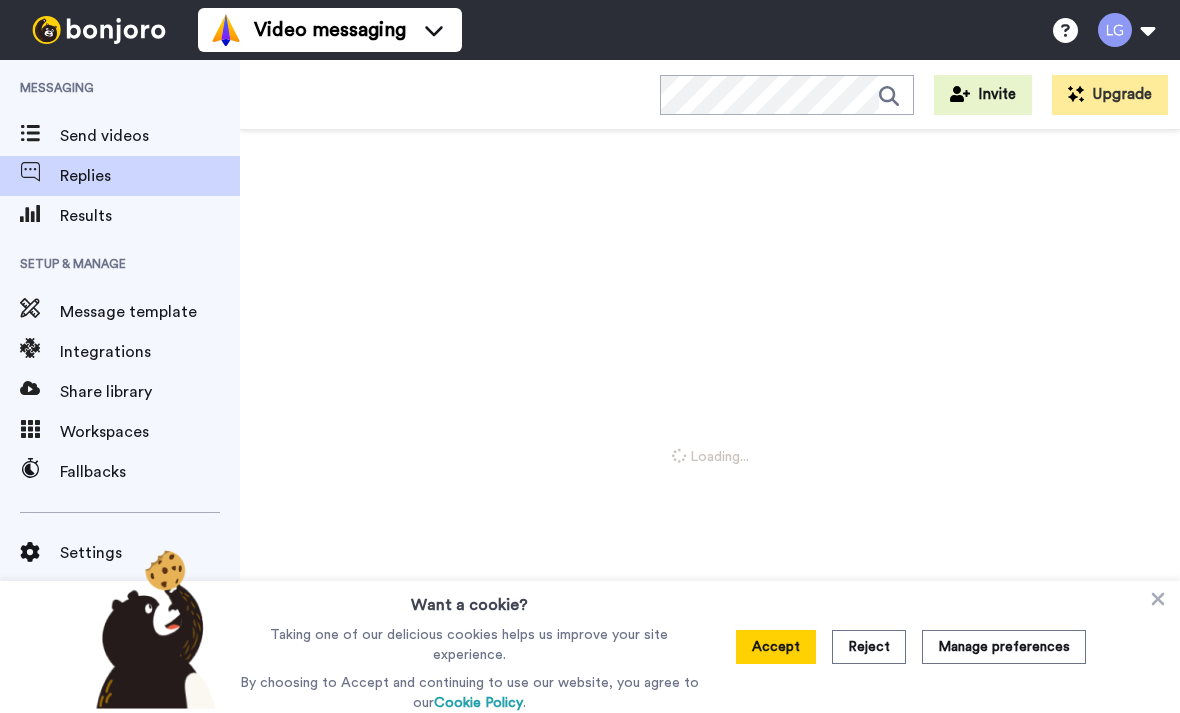 scroll, scrollTop: 0, scrollLeft: 0, axis: both 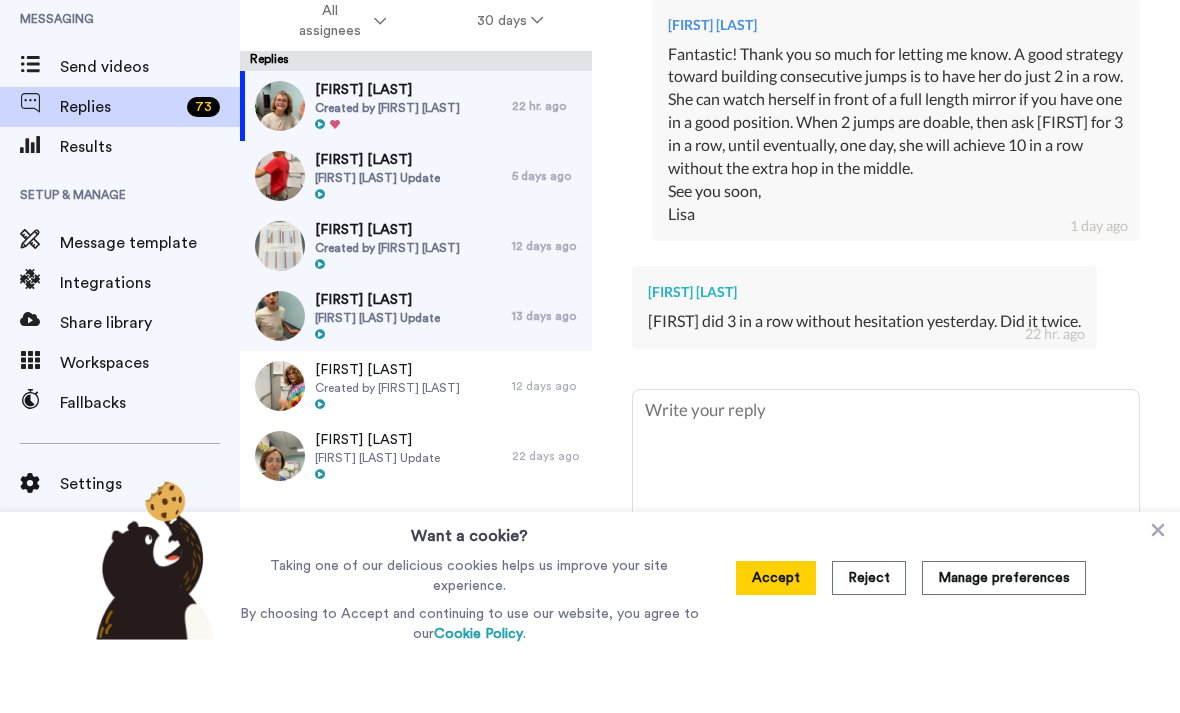 type on "x" 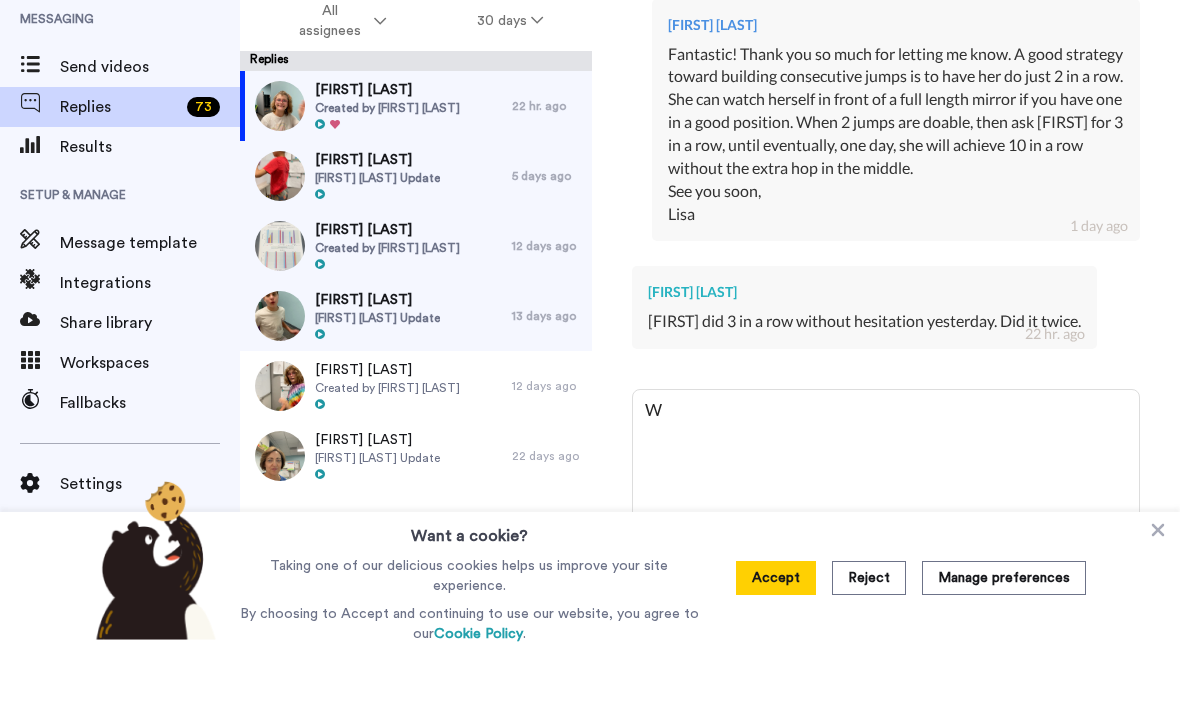 type on "x" 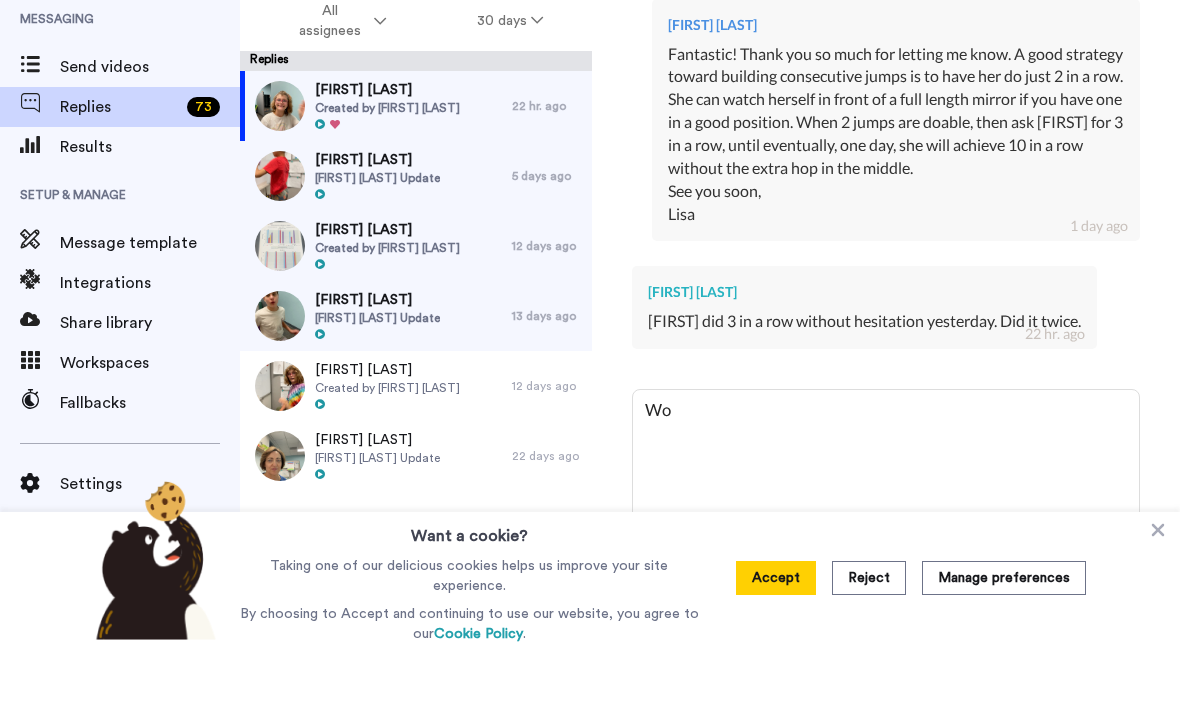 type on "Woo" 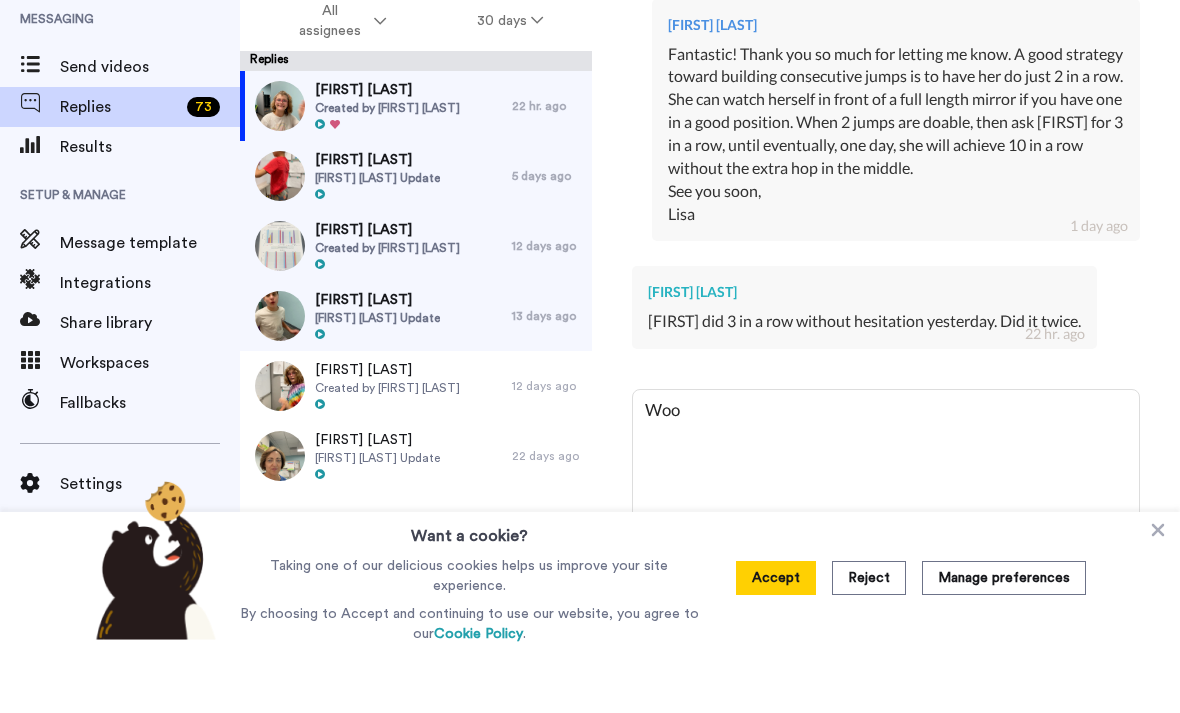 type on "x" 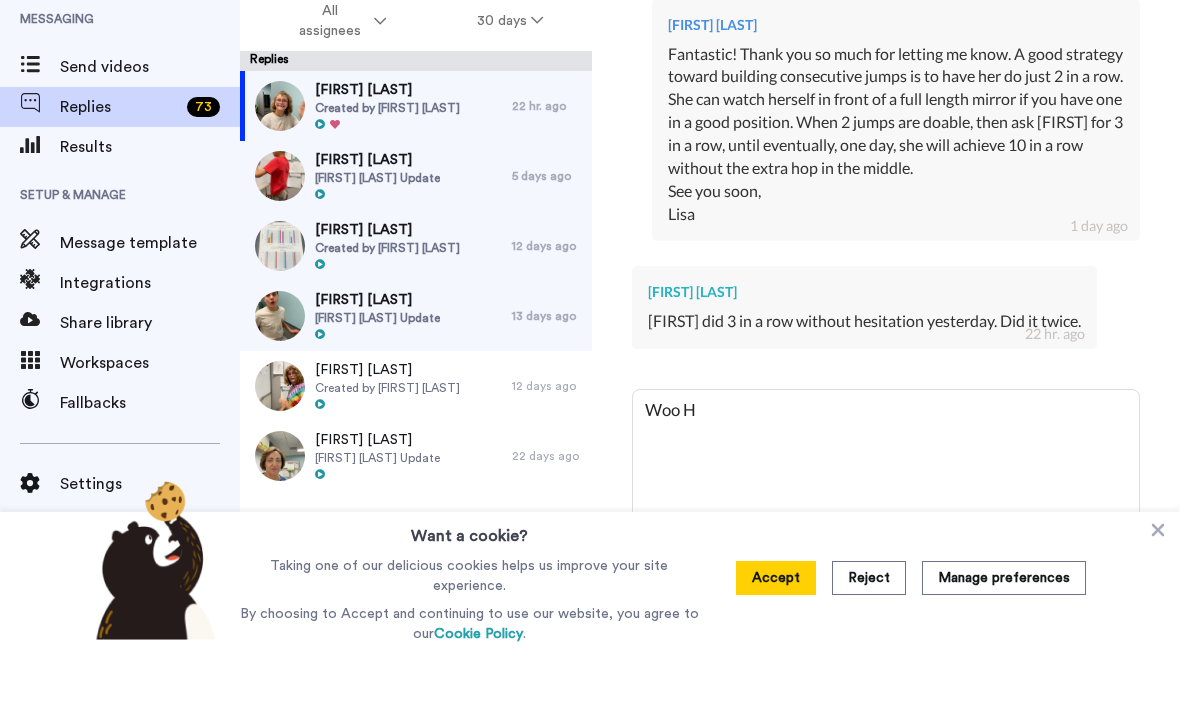 type on "x" 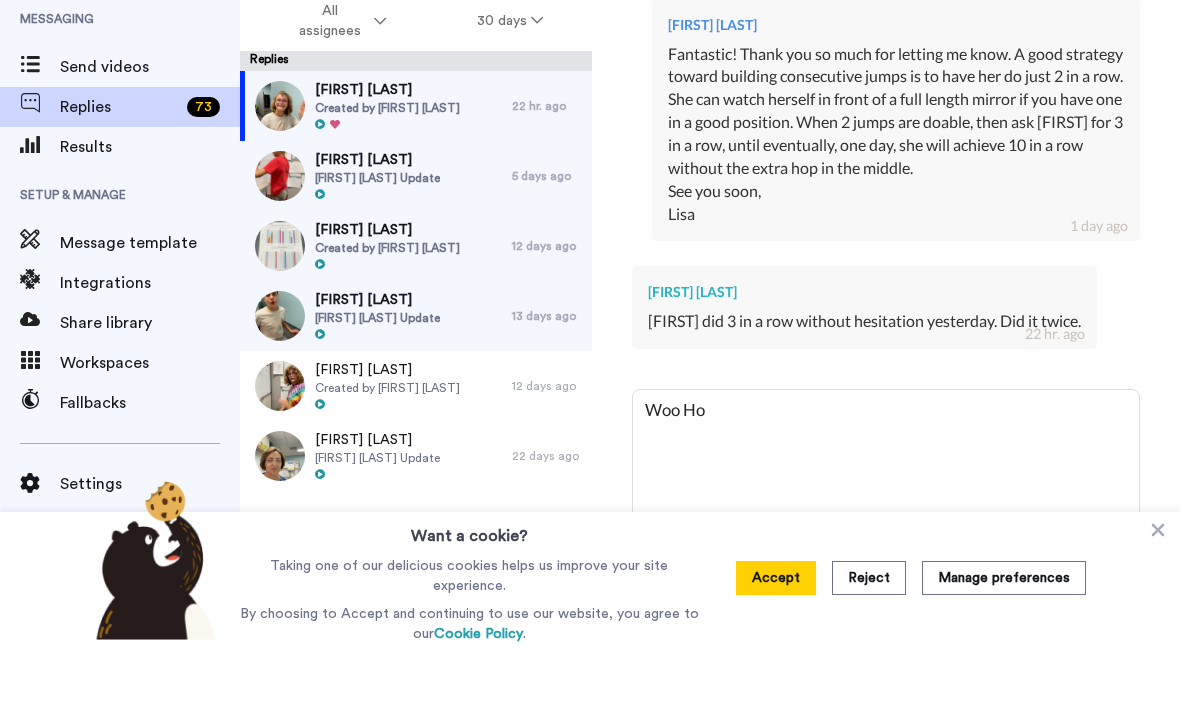 type on "x" 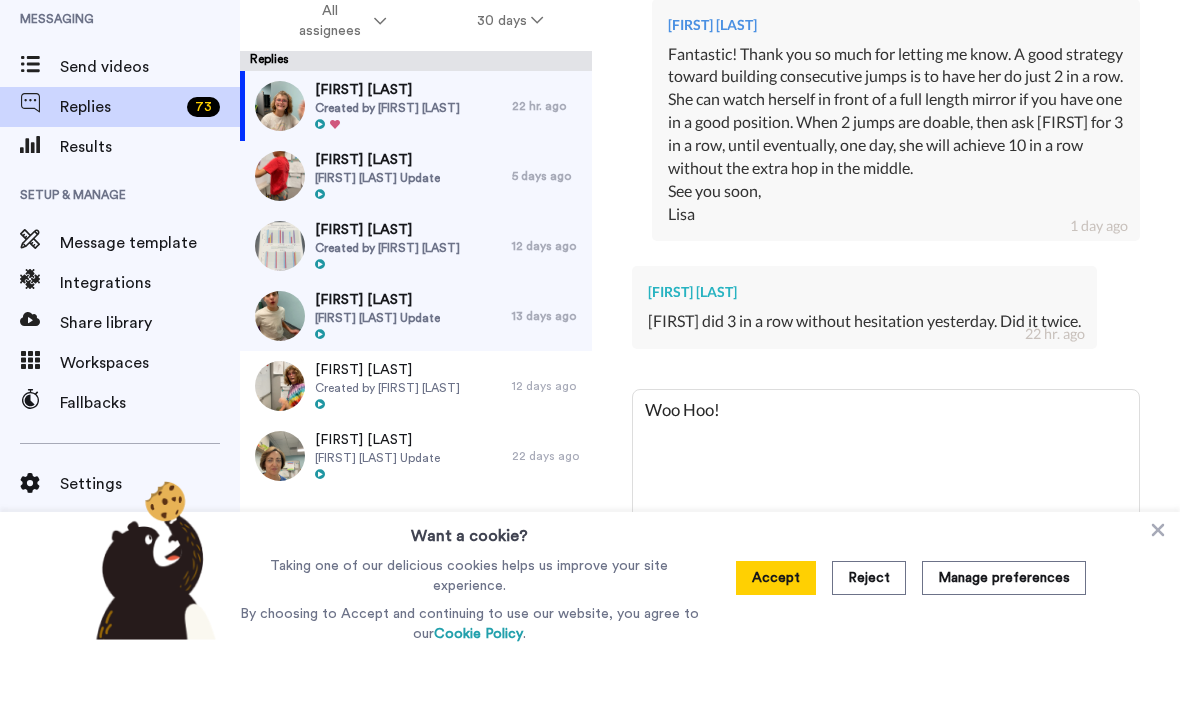 type on "x" 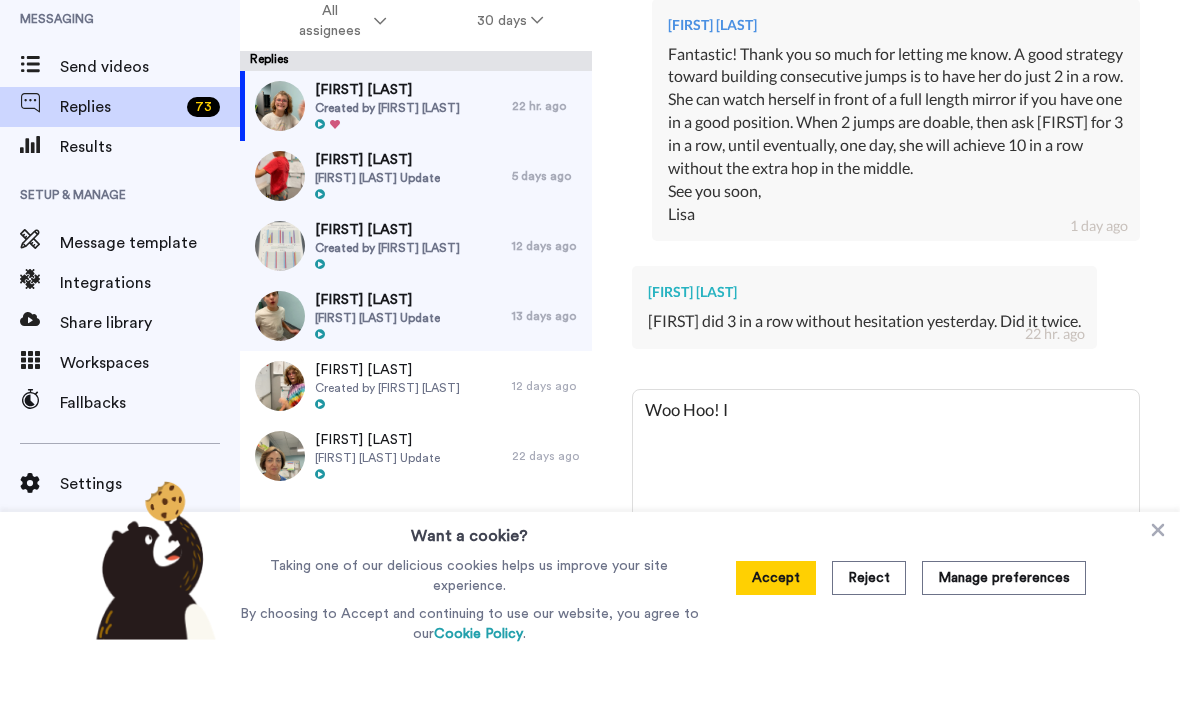 type on "x" 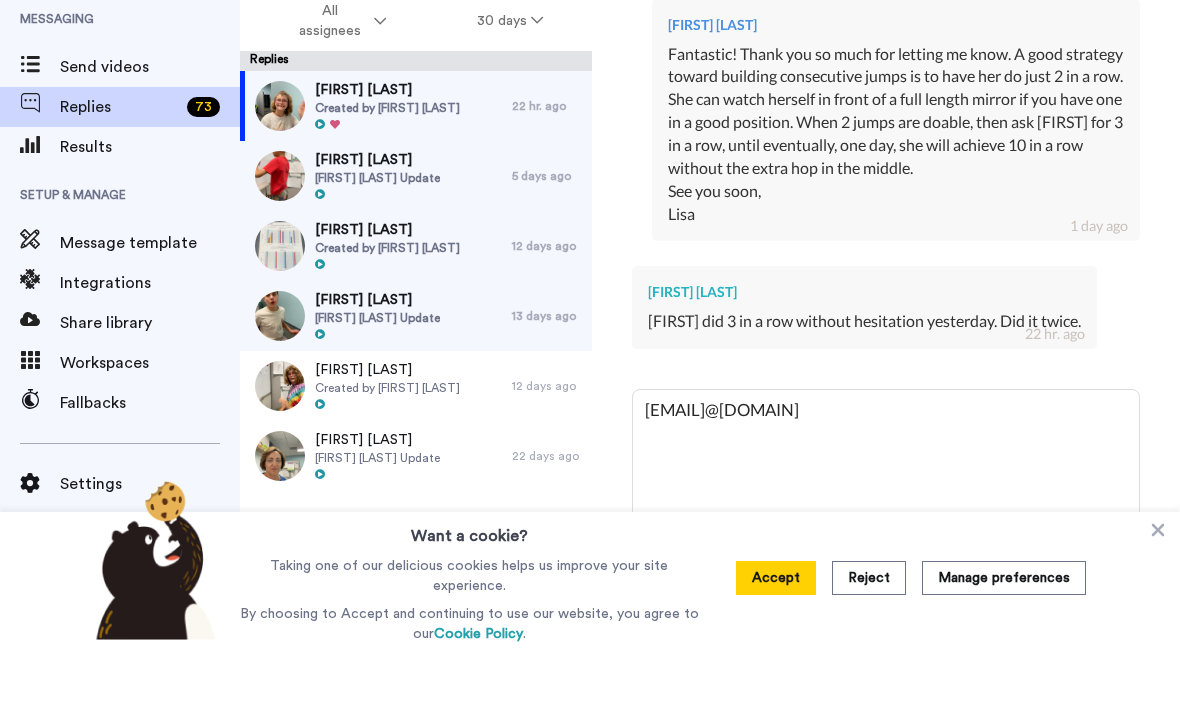 type on "x" 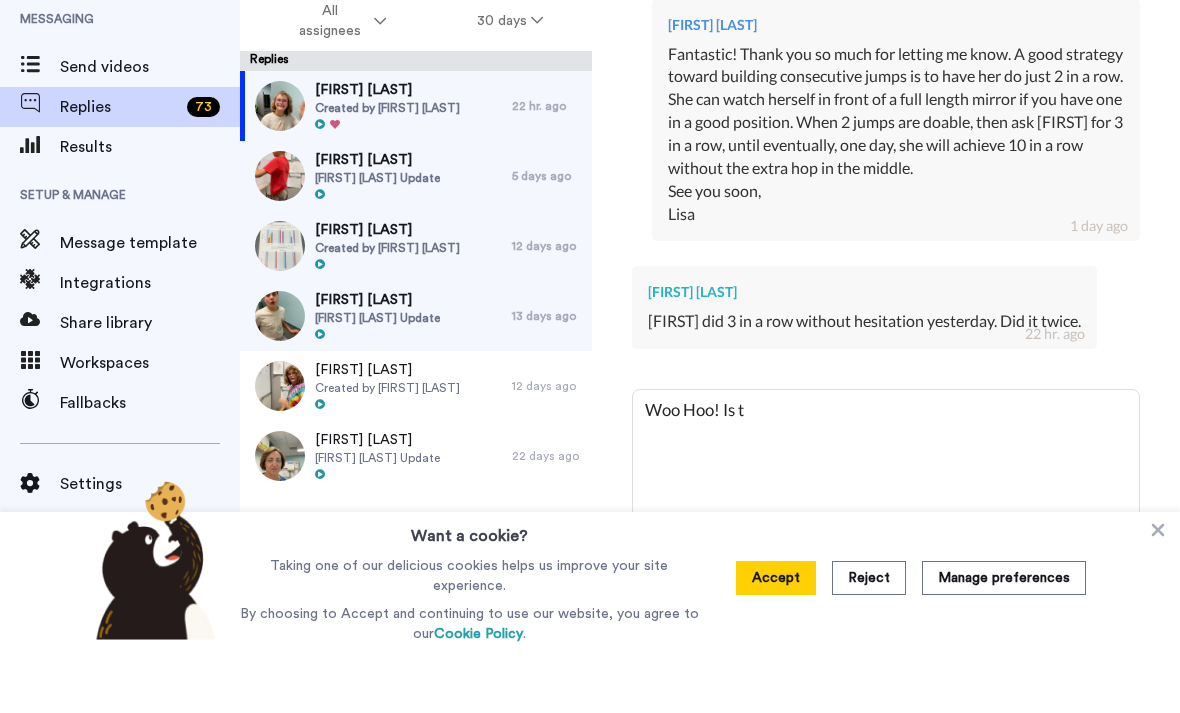 type on "Woo Hoo! Is that so" 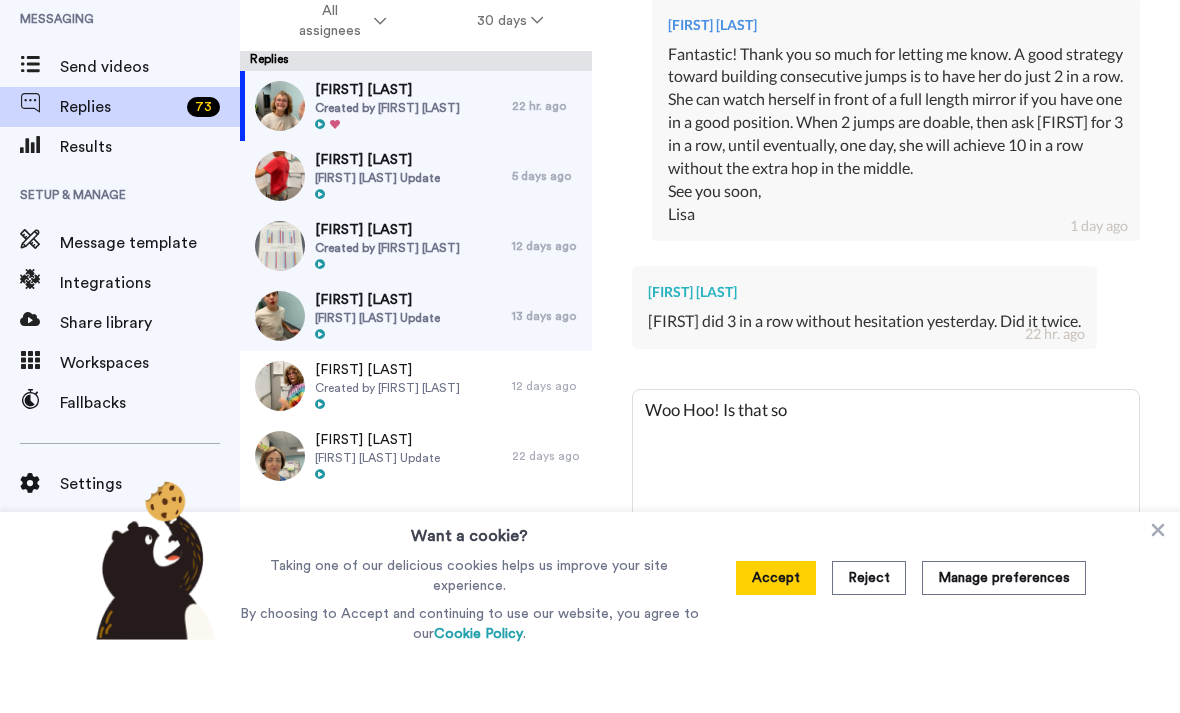 type on "x" 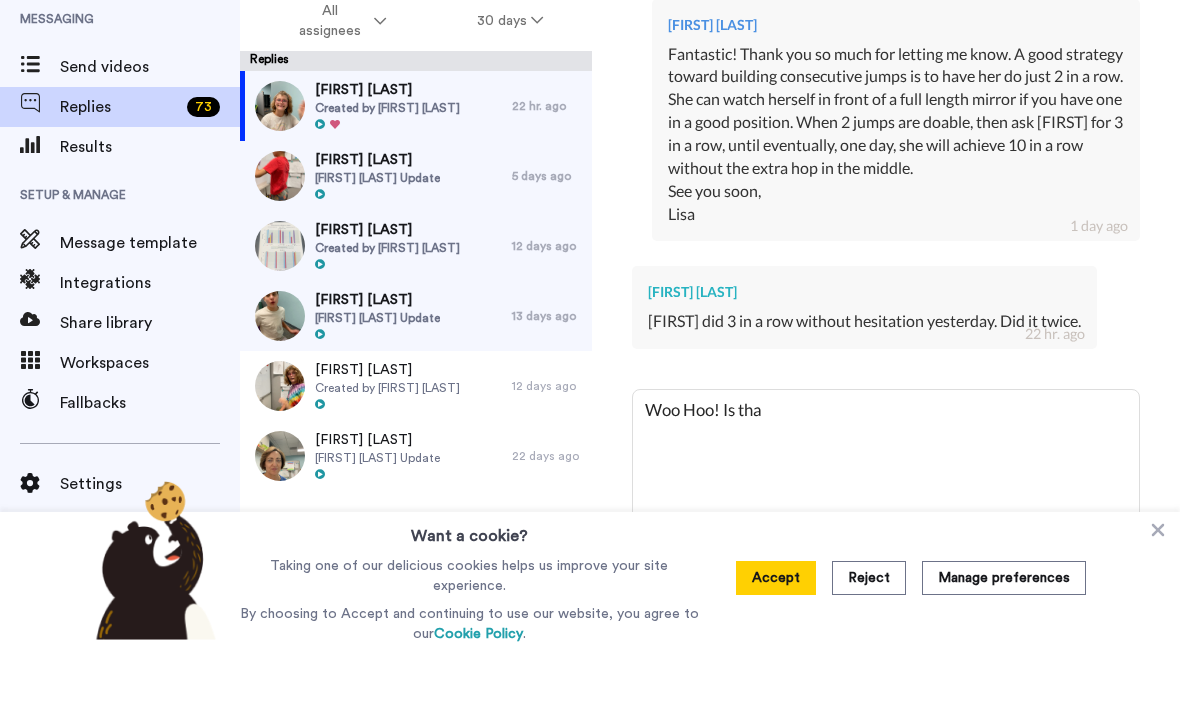 type on "Woo Hoo! Is that" 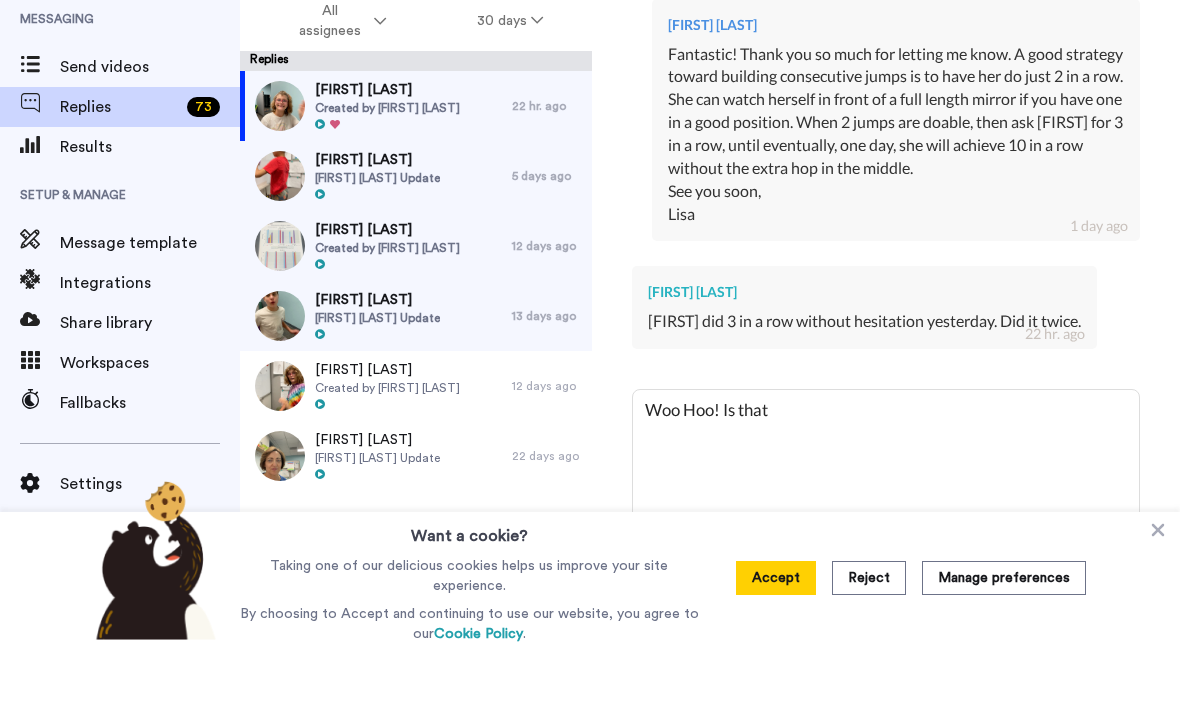 type on "x" 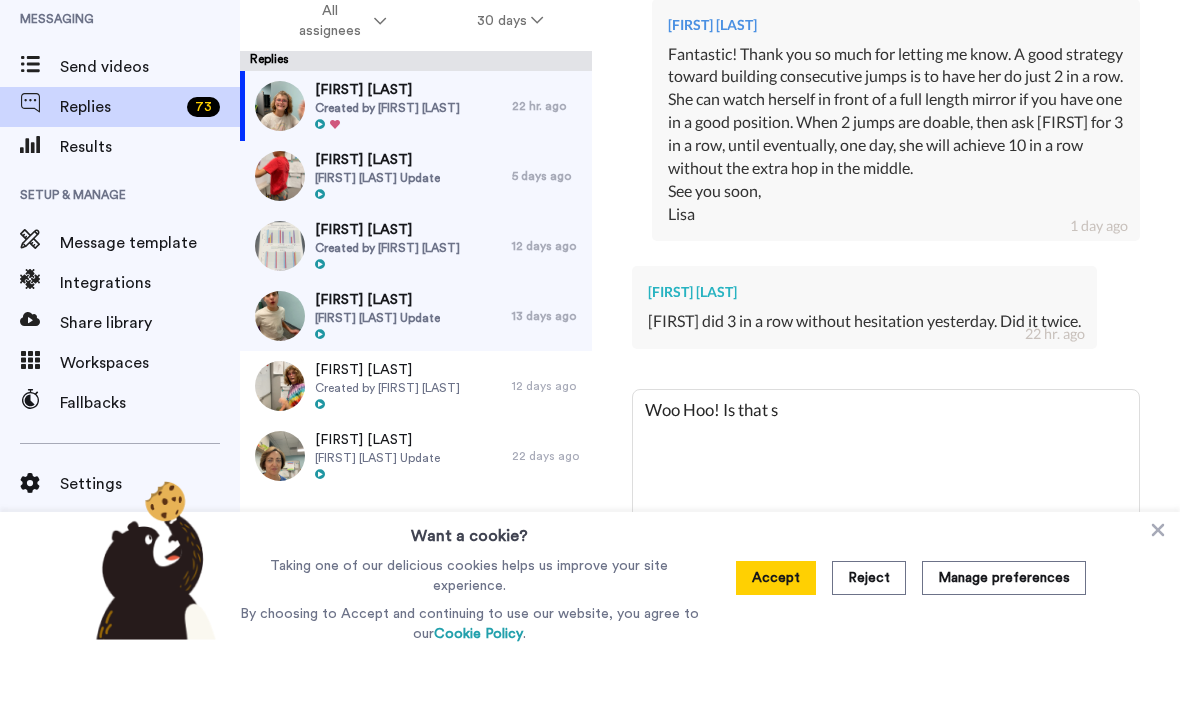 type on "x" 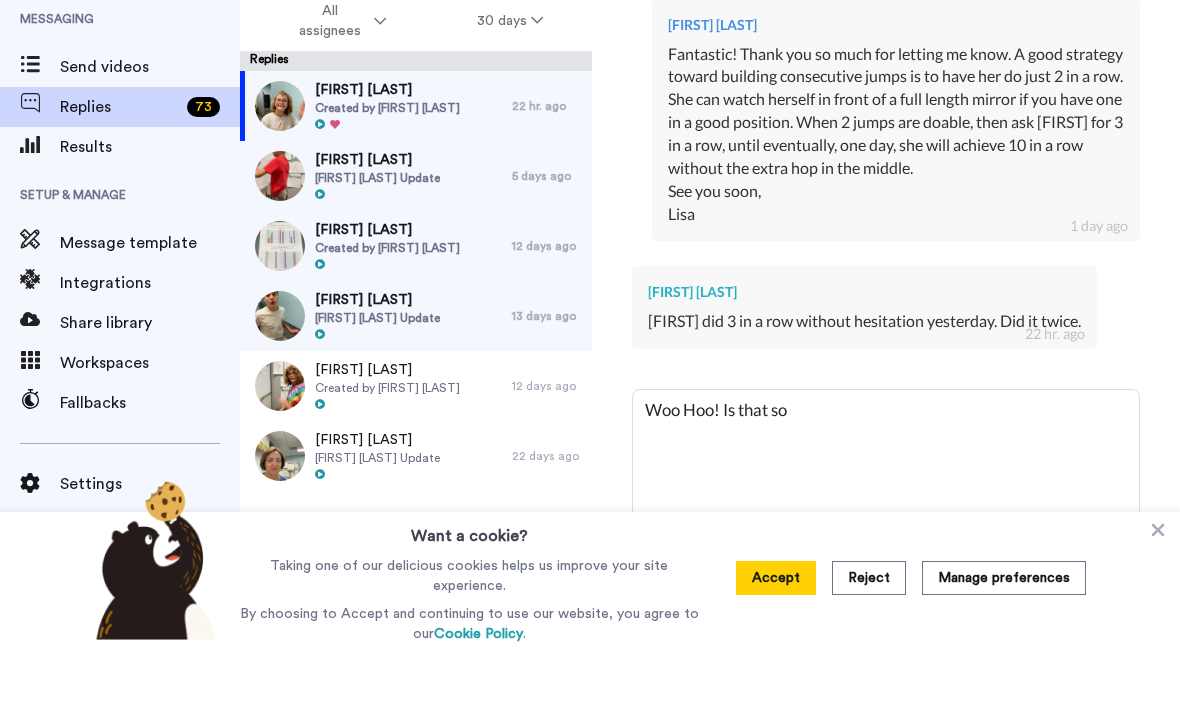 type on "x" 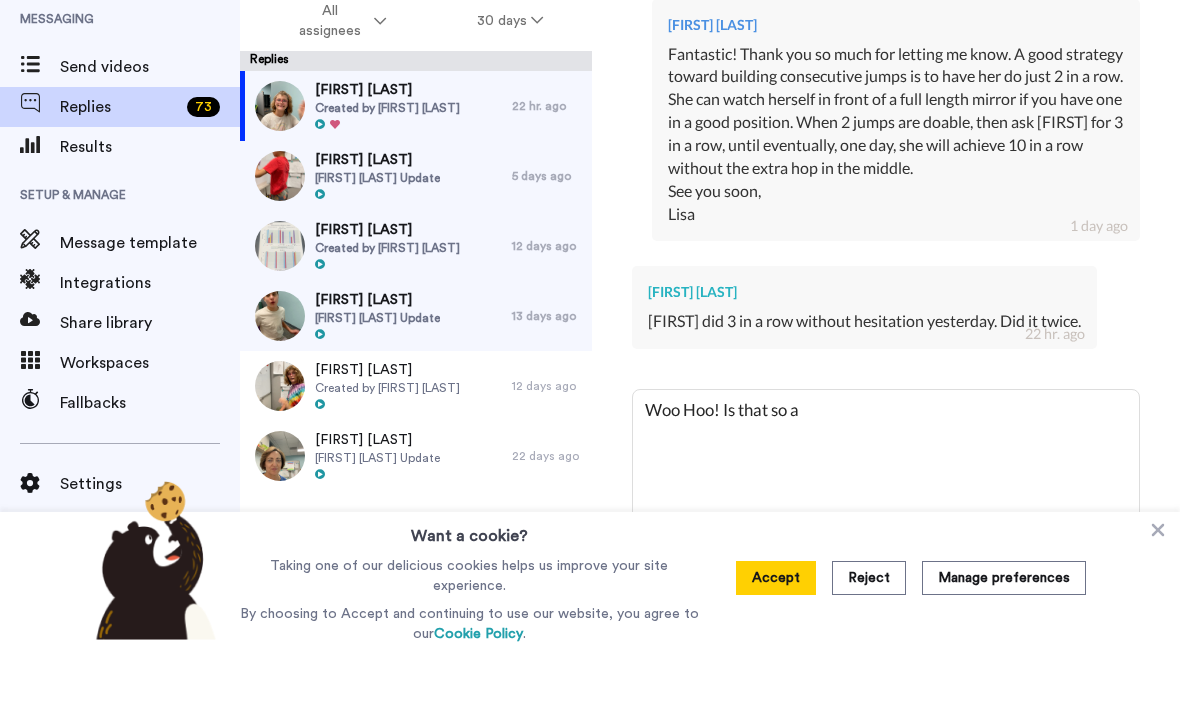 type on "x" 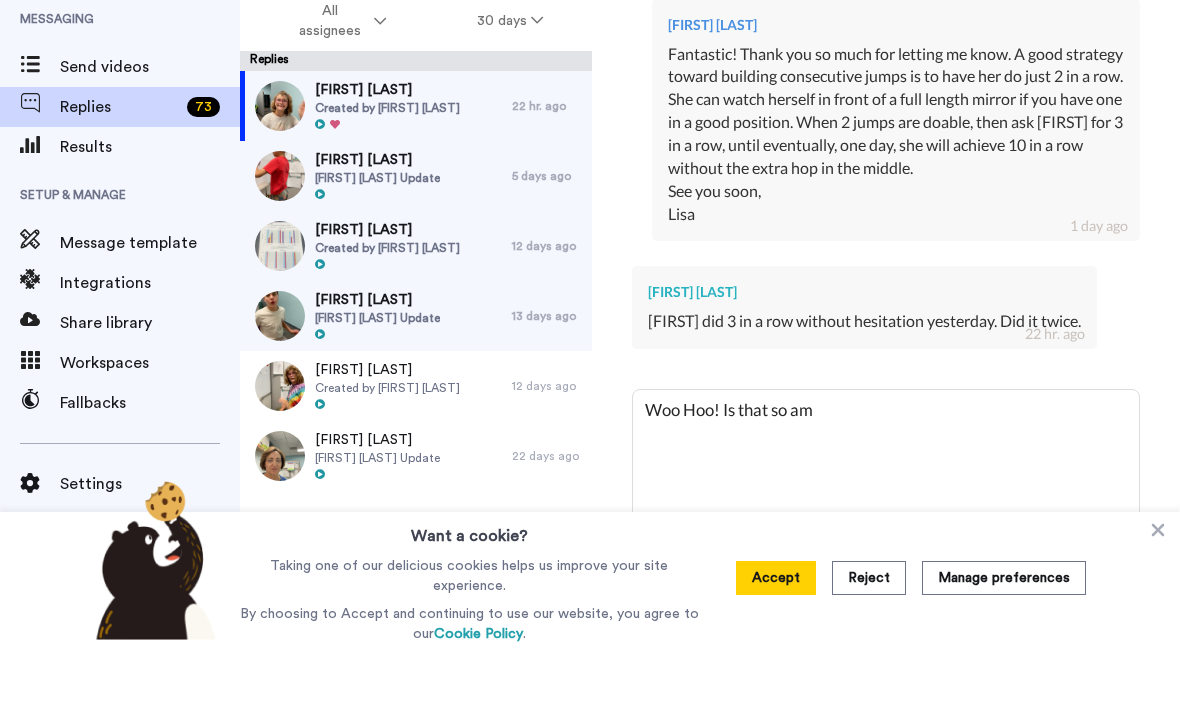 type on "x" 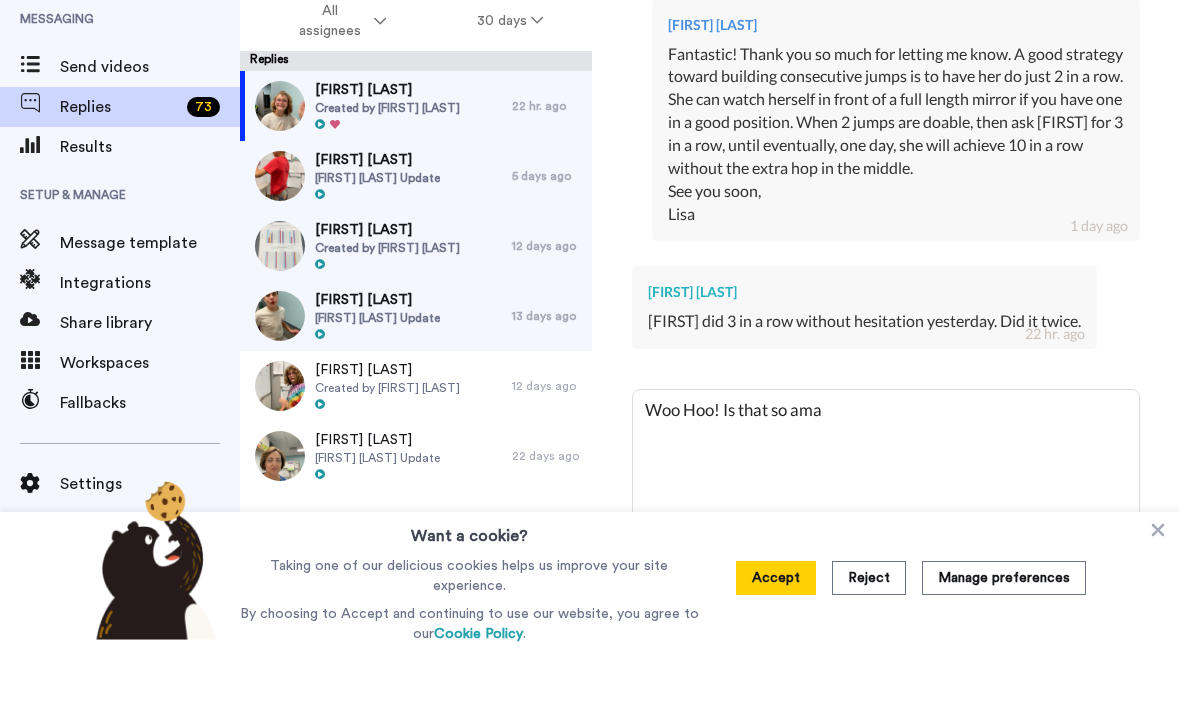 type on "x" 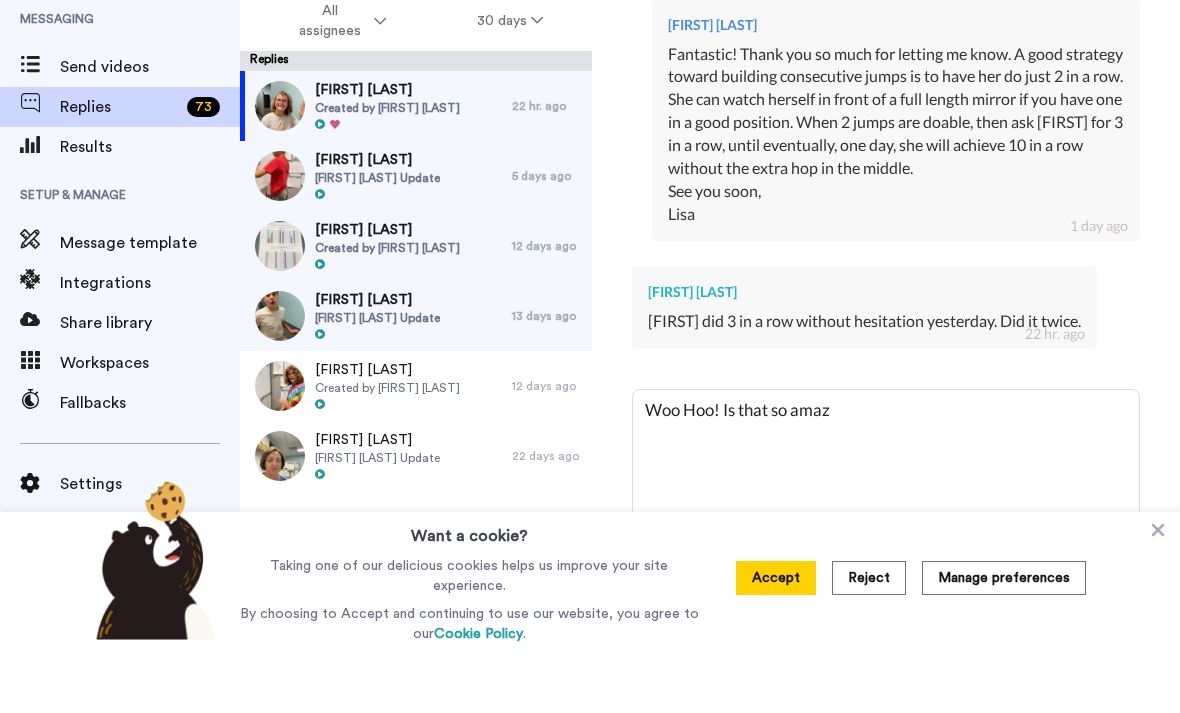 type on "x" 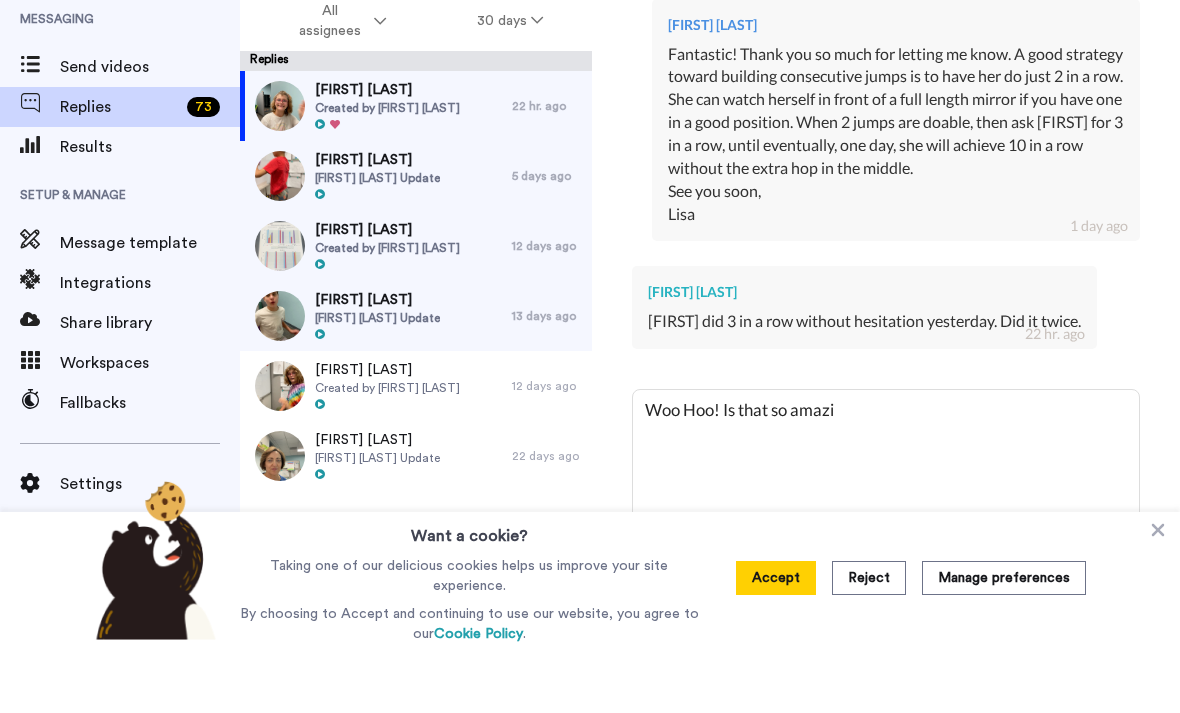 type on "x" 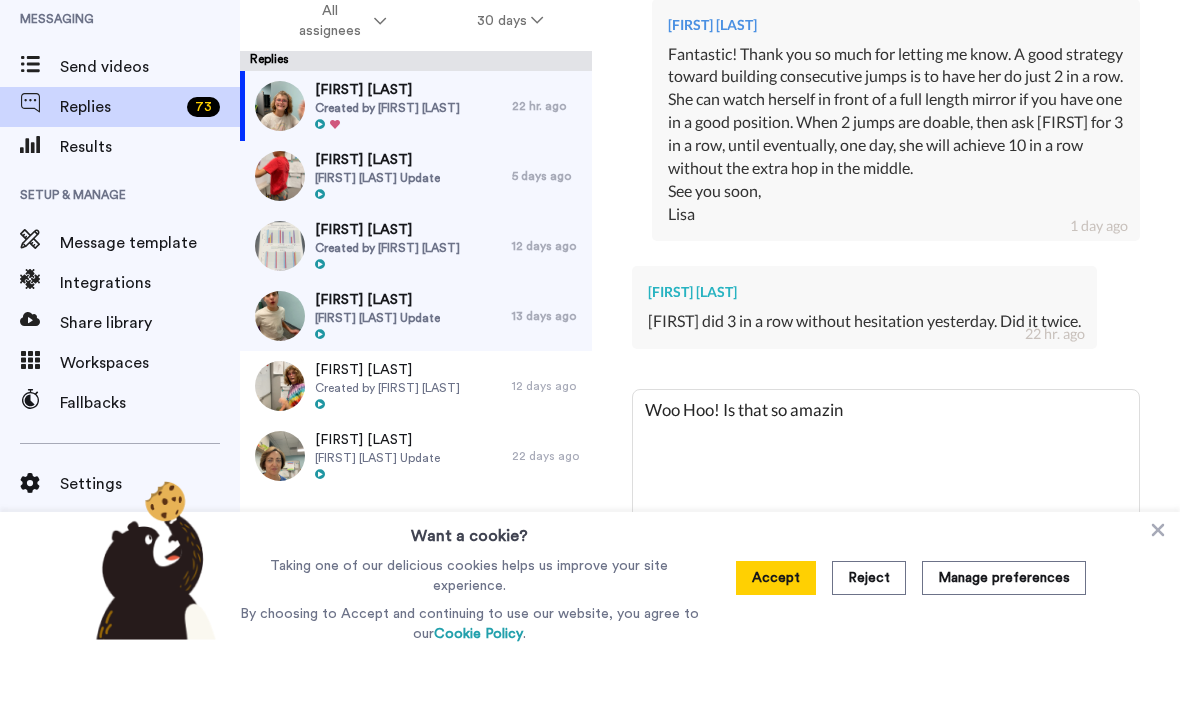 type on "x" 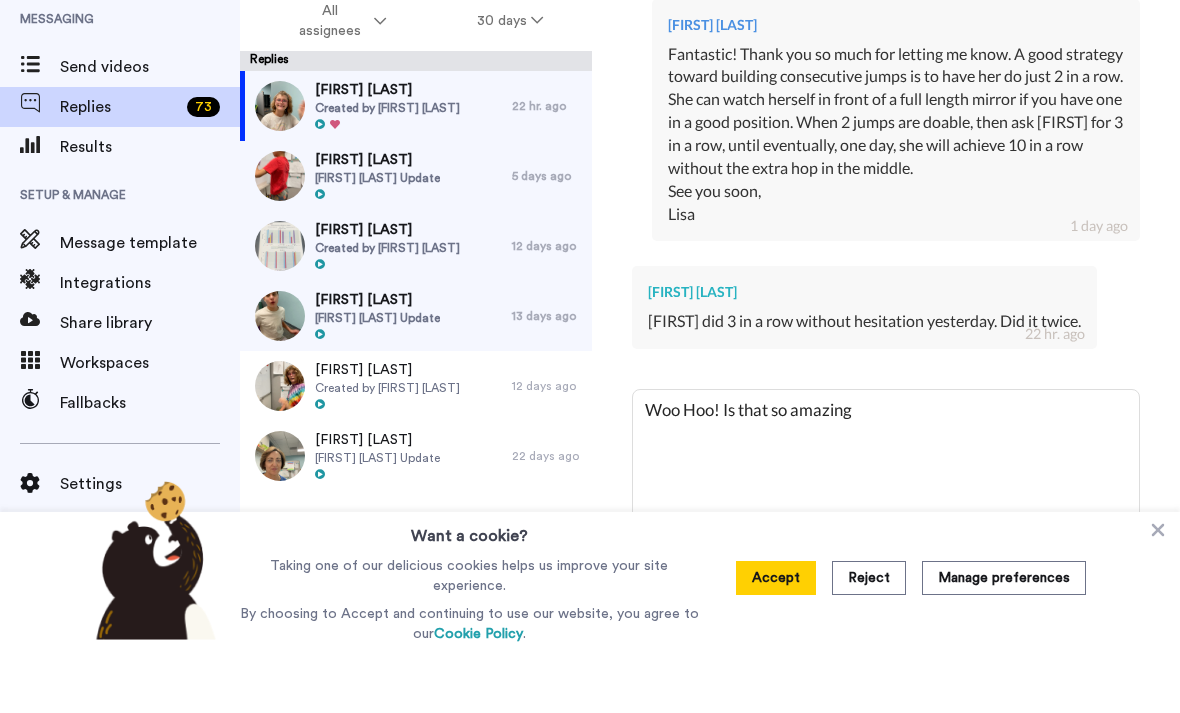 type on "x" 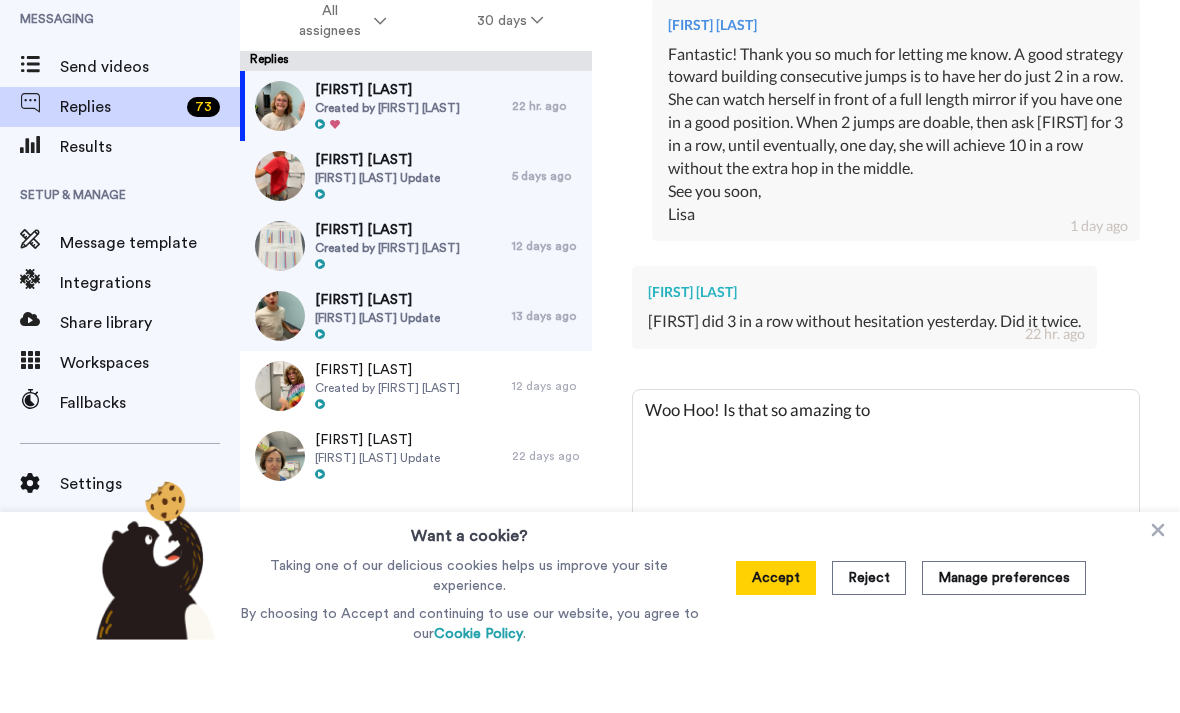 type on "x" 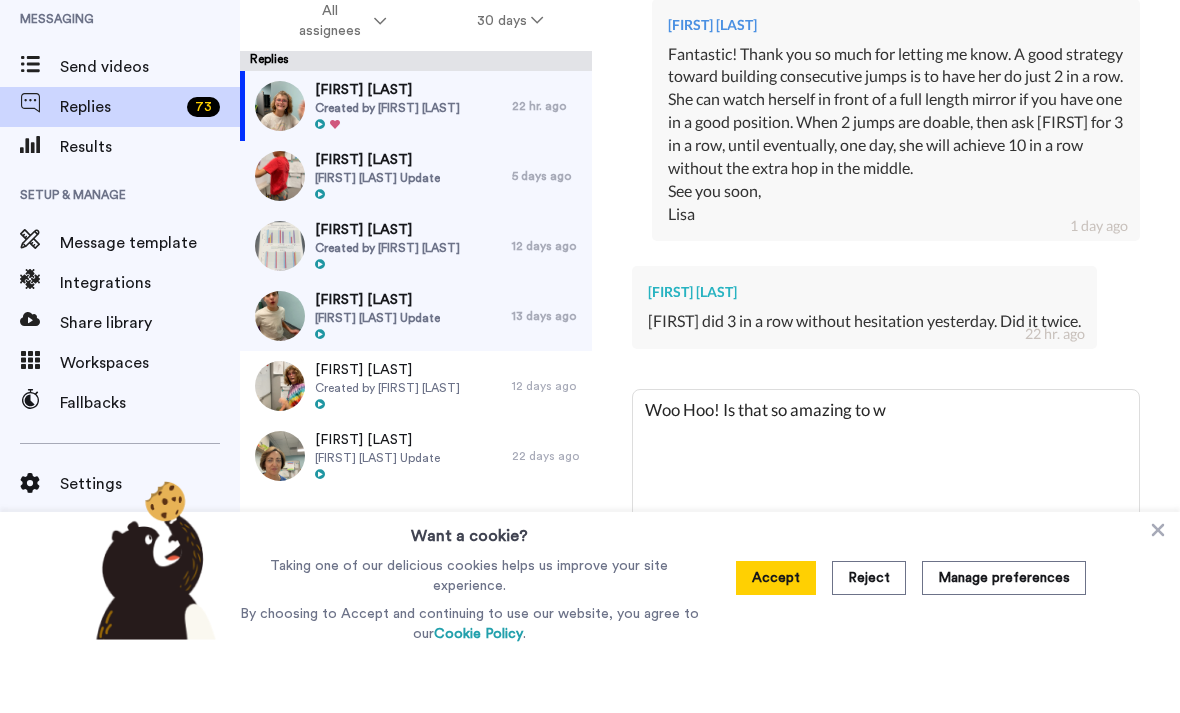 type on "x" 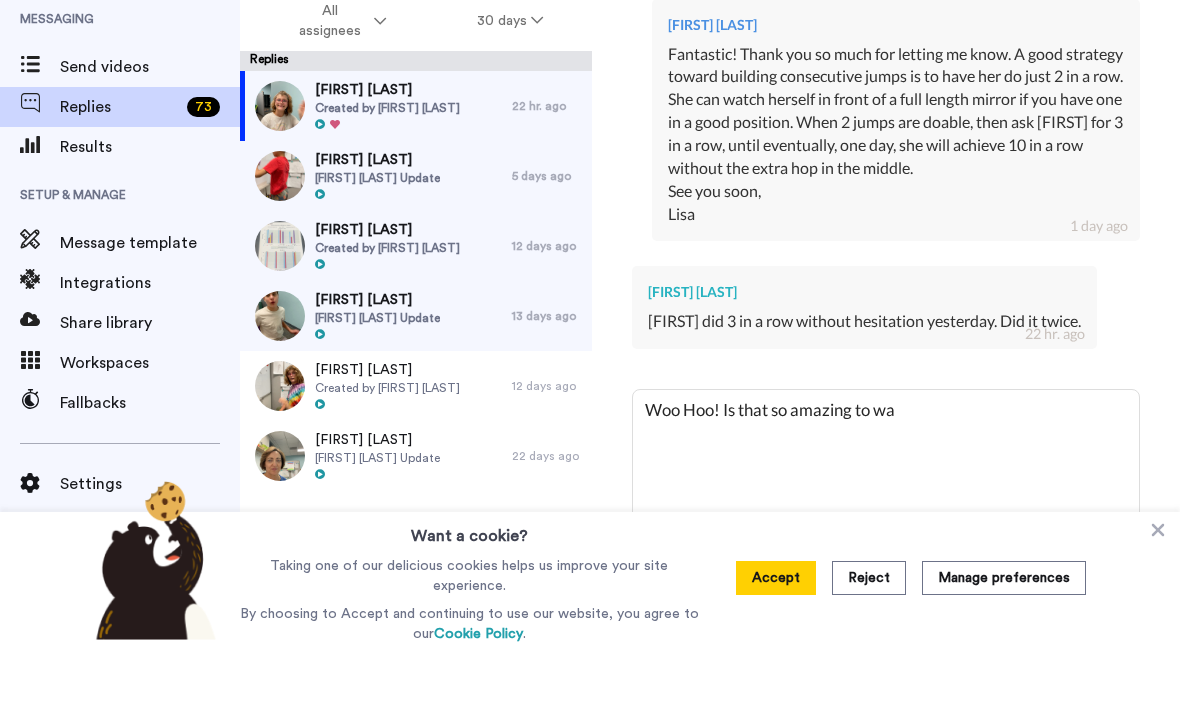 type on "x" 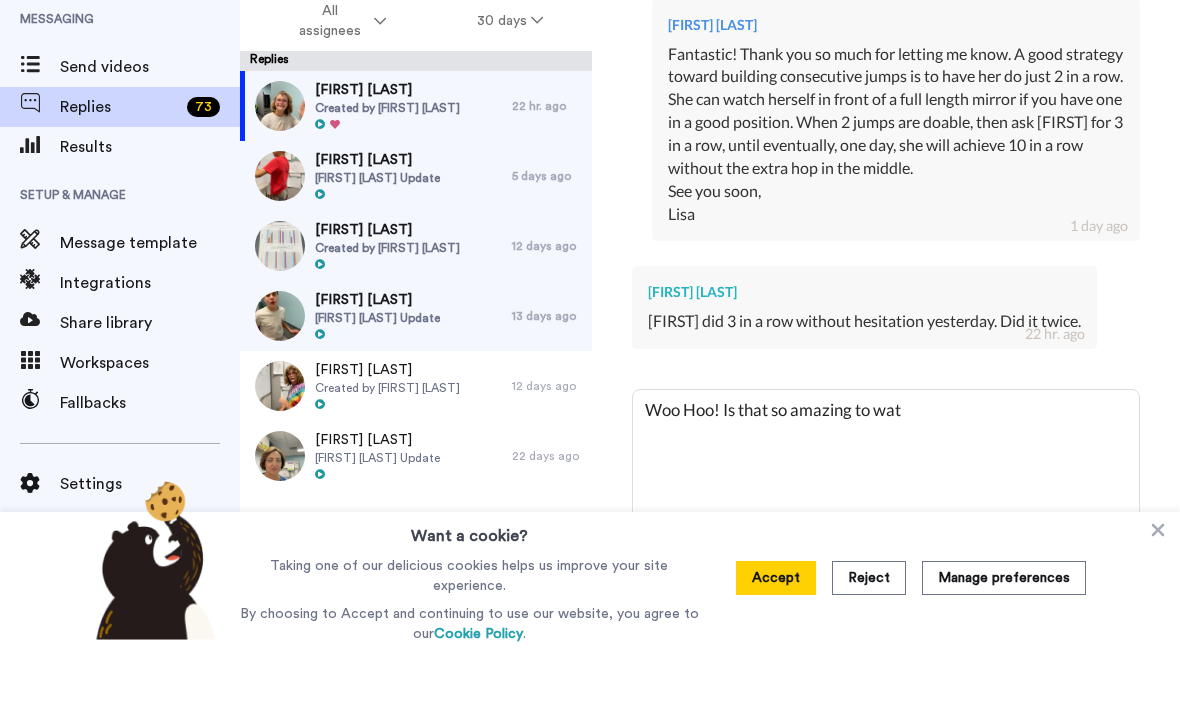 type on "x" 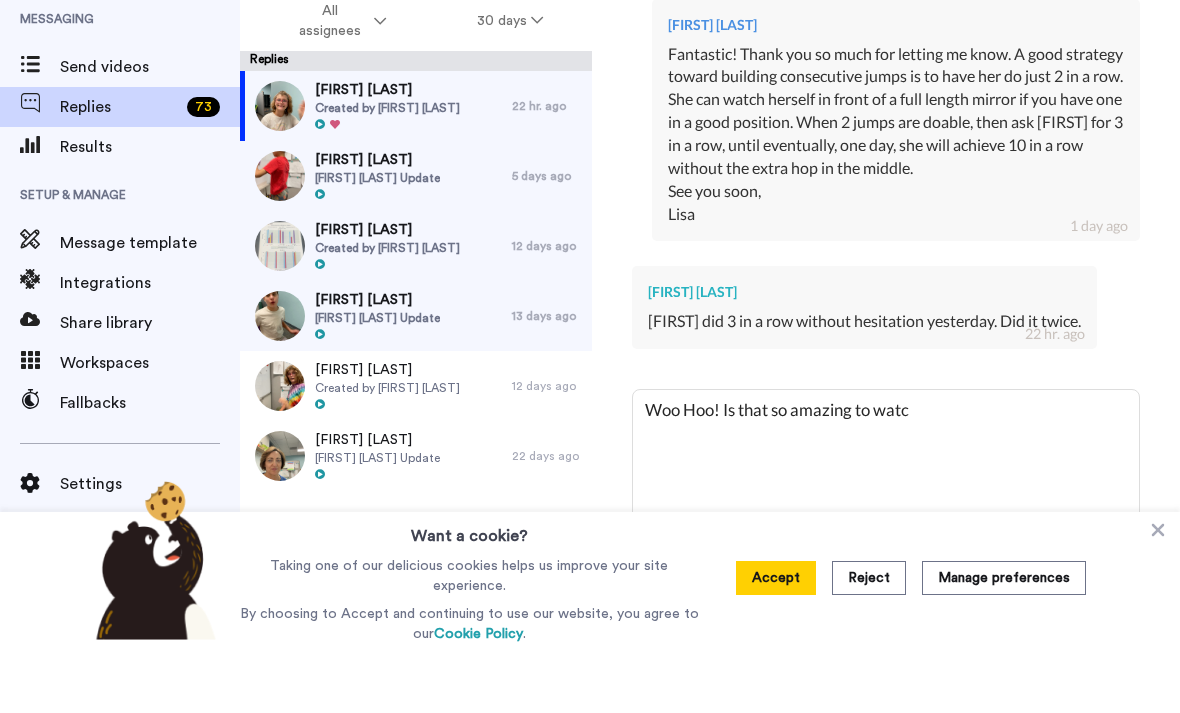 type on "x" 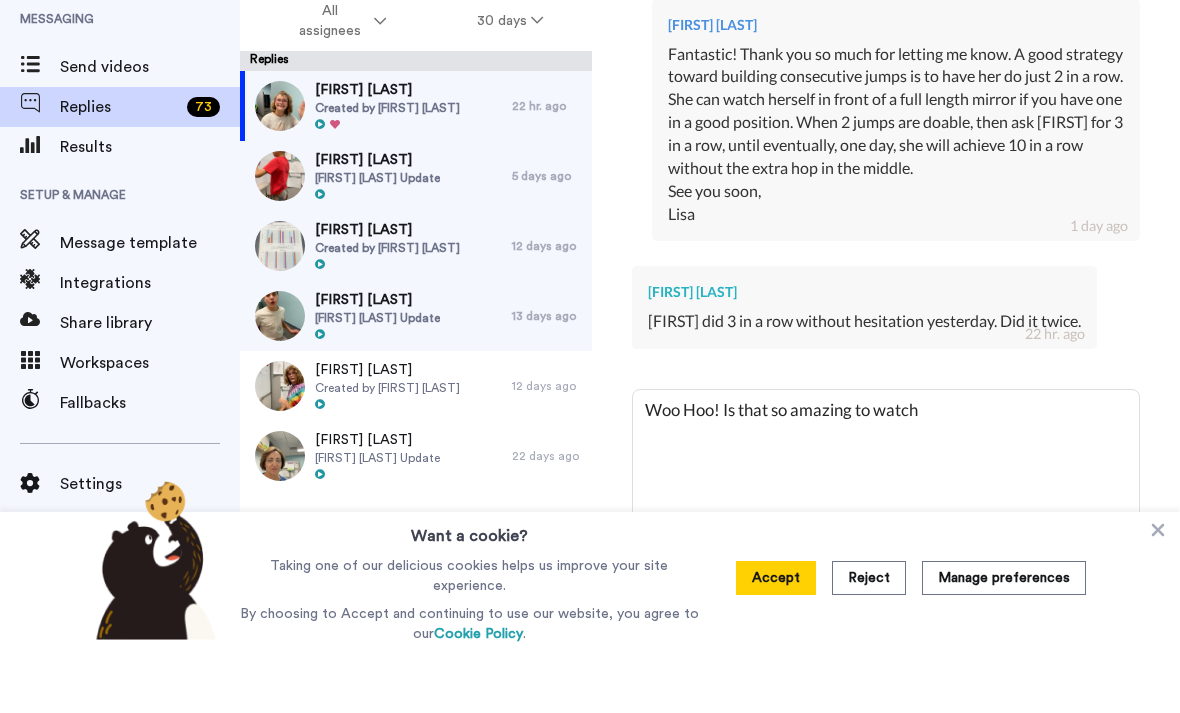 type on "x" 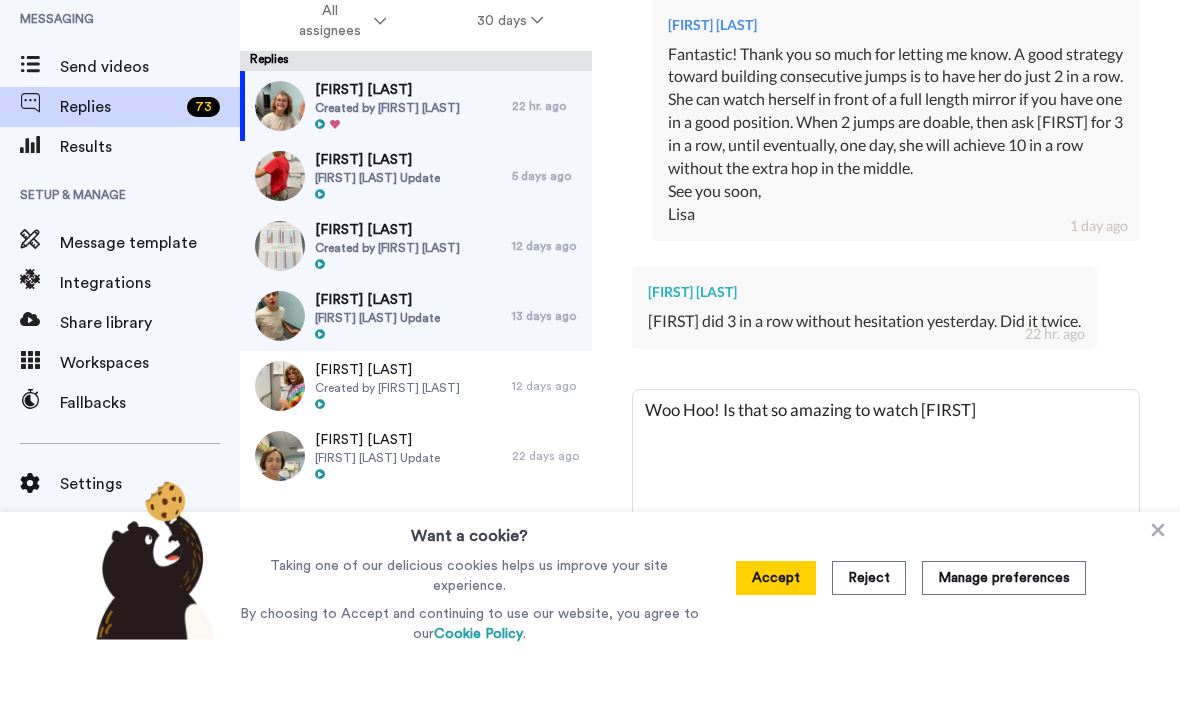 type on "x" 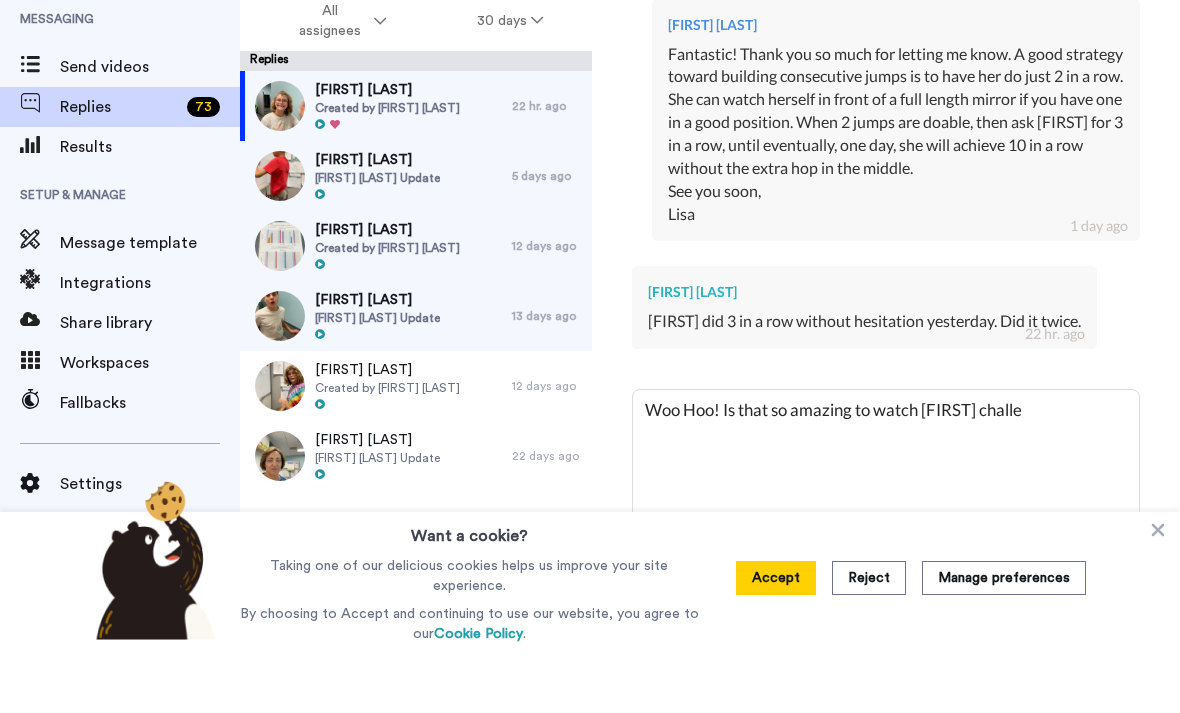 type on "x" 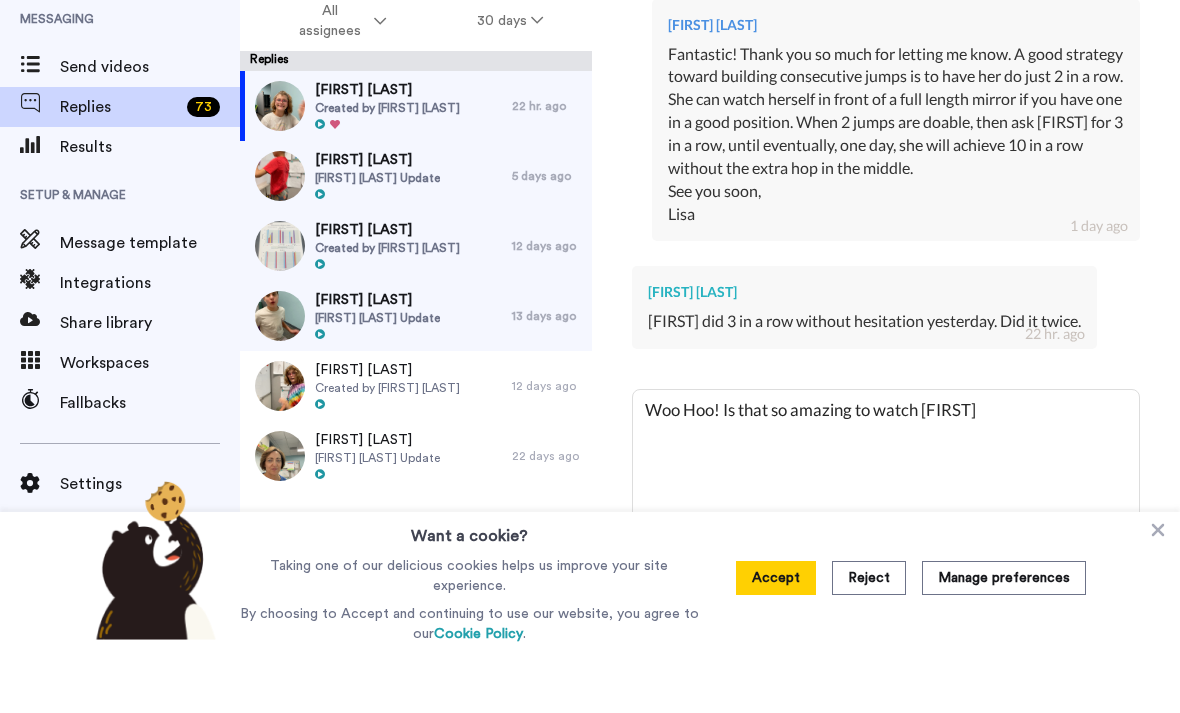 type on "x" 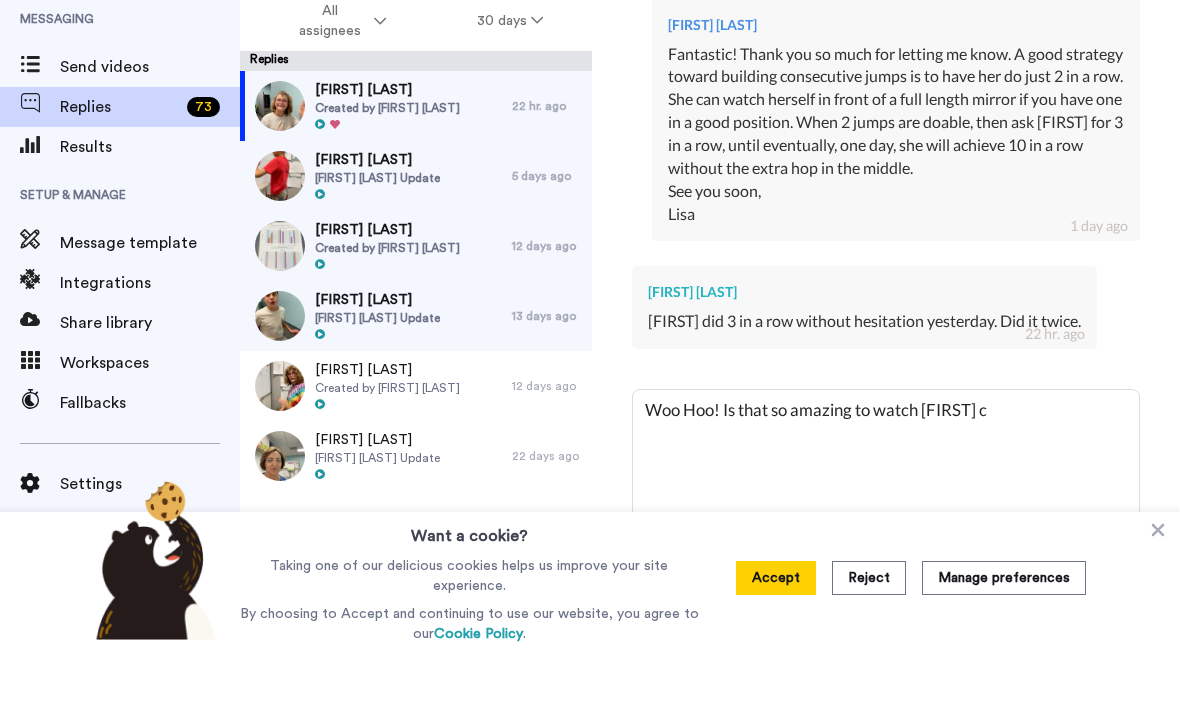 type on "Woo Hoo! Is that so amazing to watch [FIRST] ch" 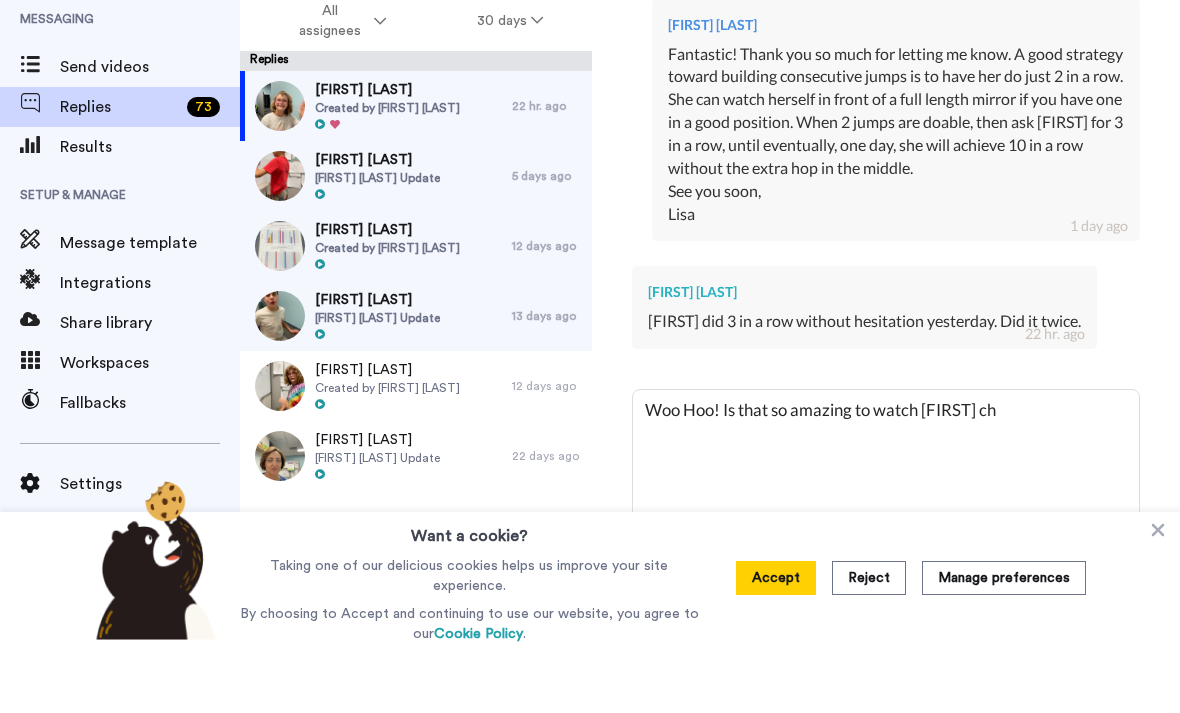 type on "x" 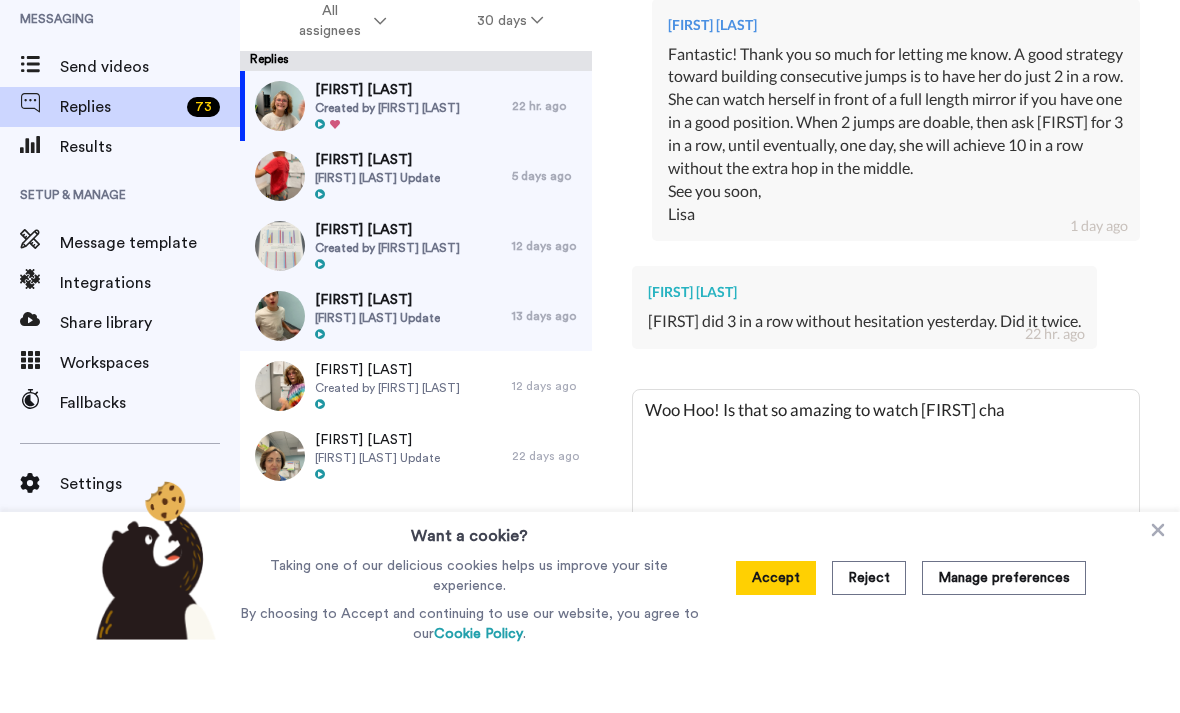 type on "x" 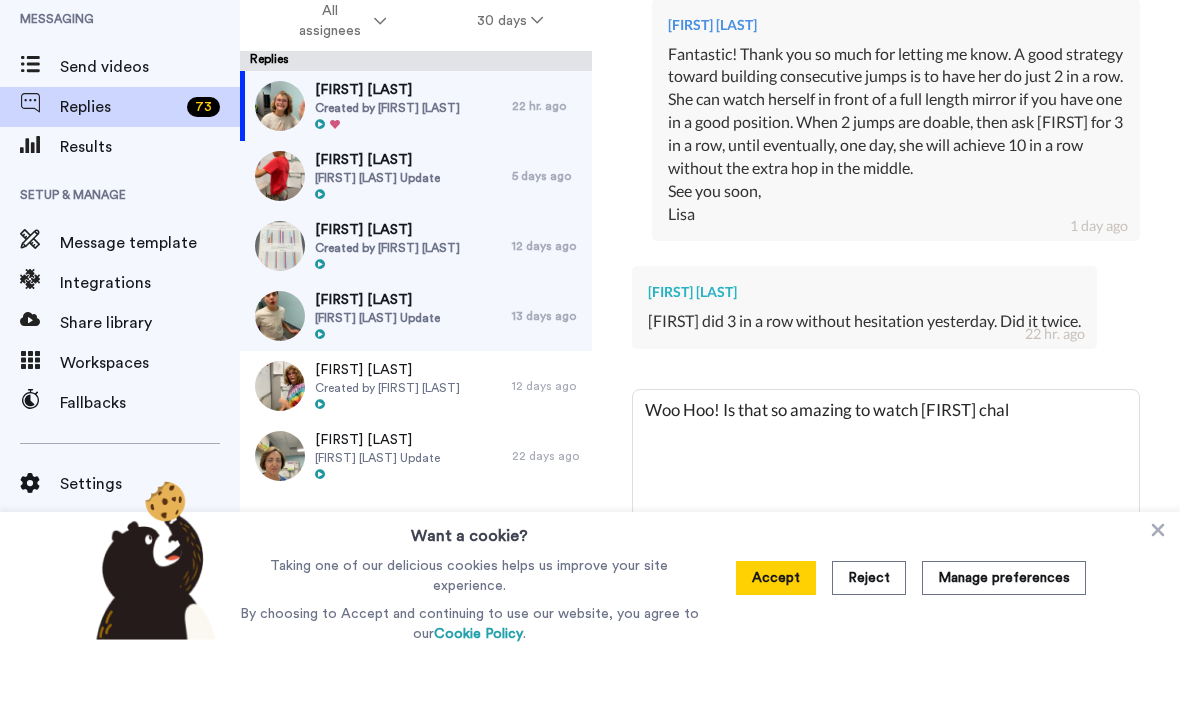 type on "x" 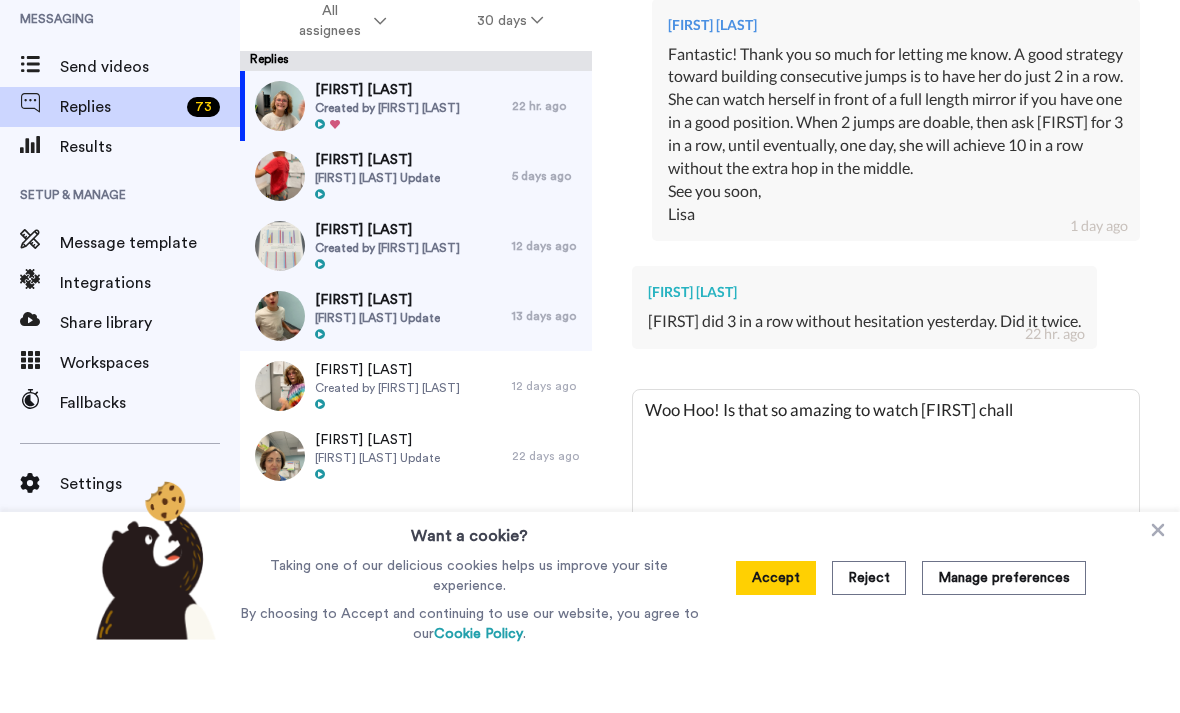type on "x" 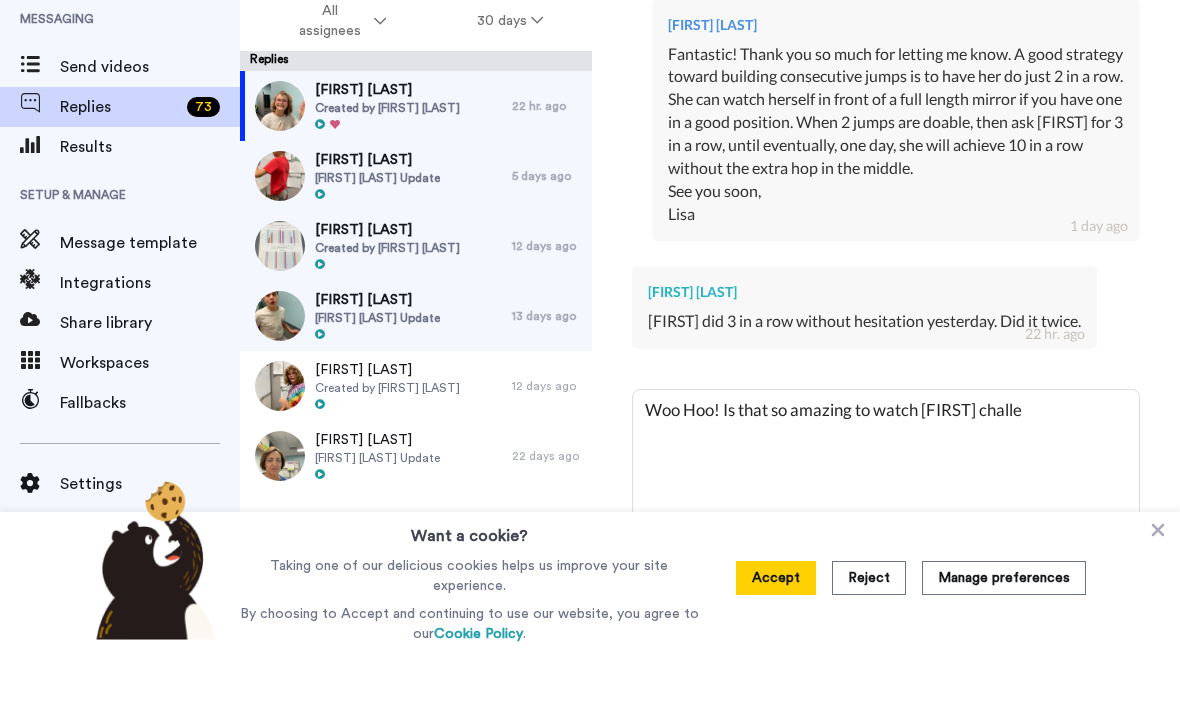 type on "x" 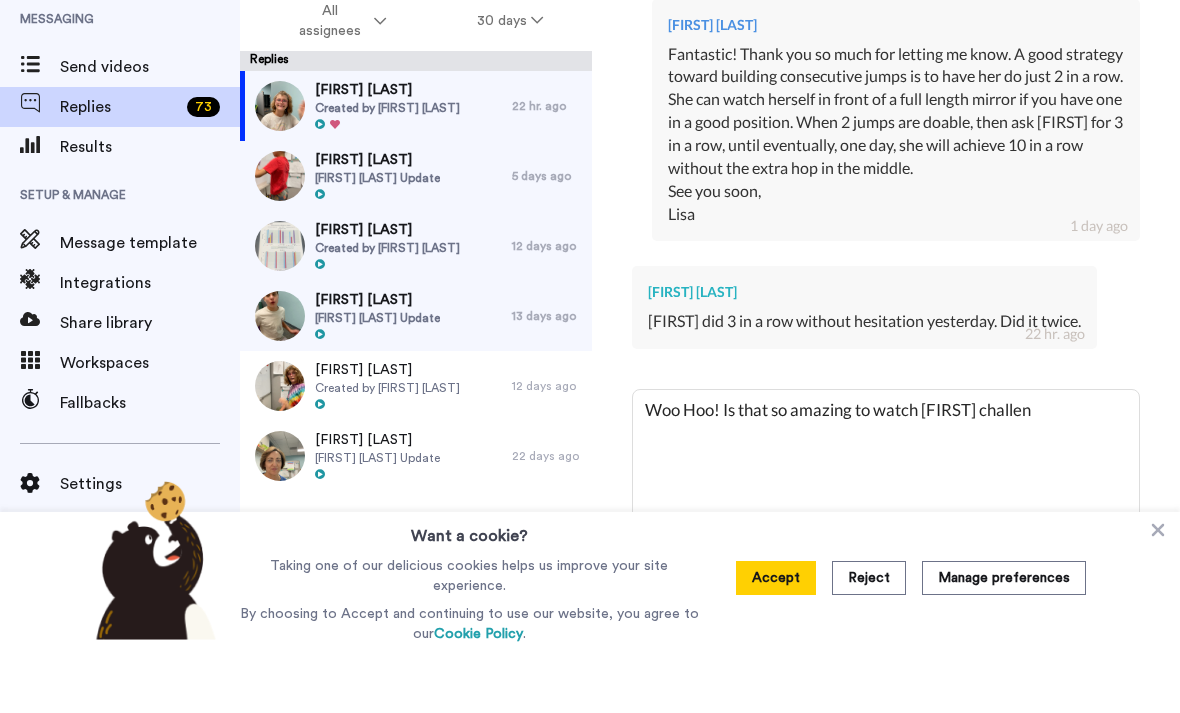 type on "x" 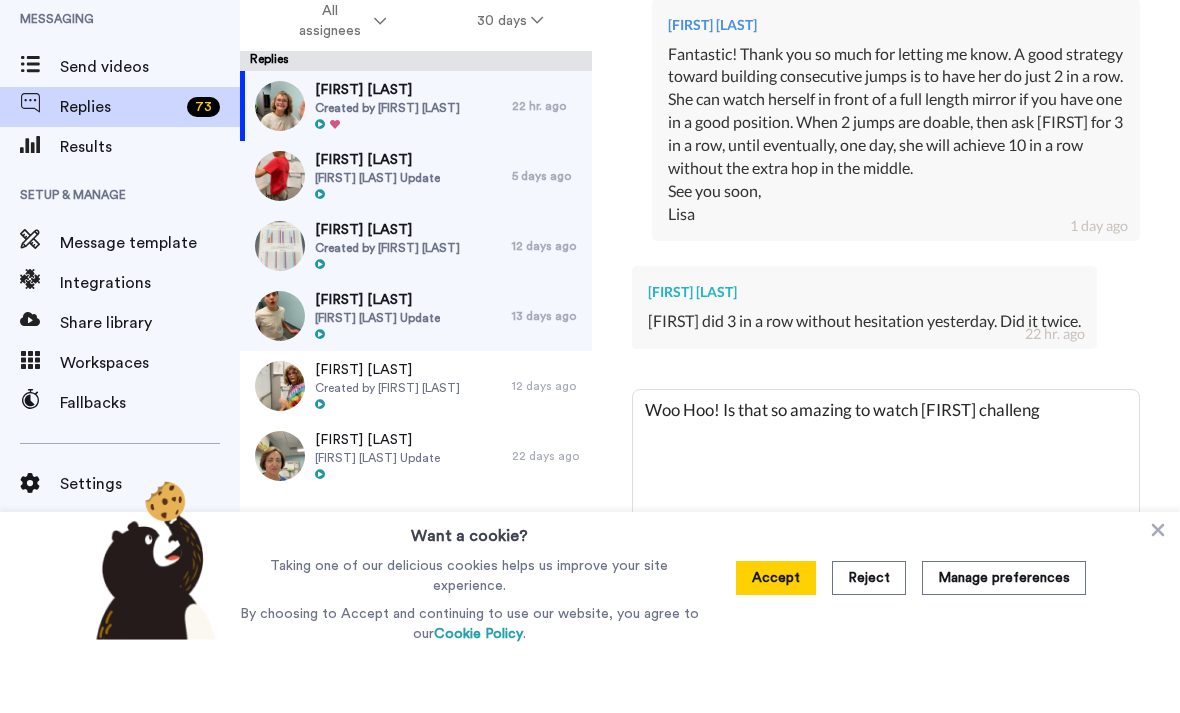 type on "x" 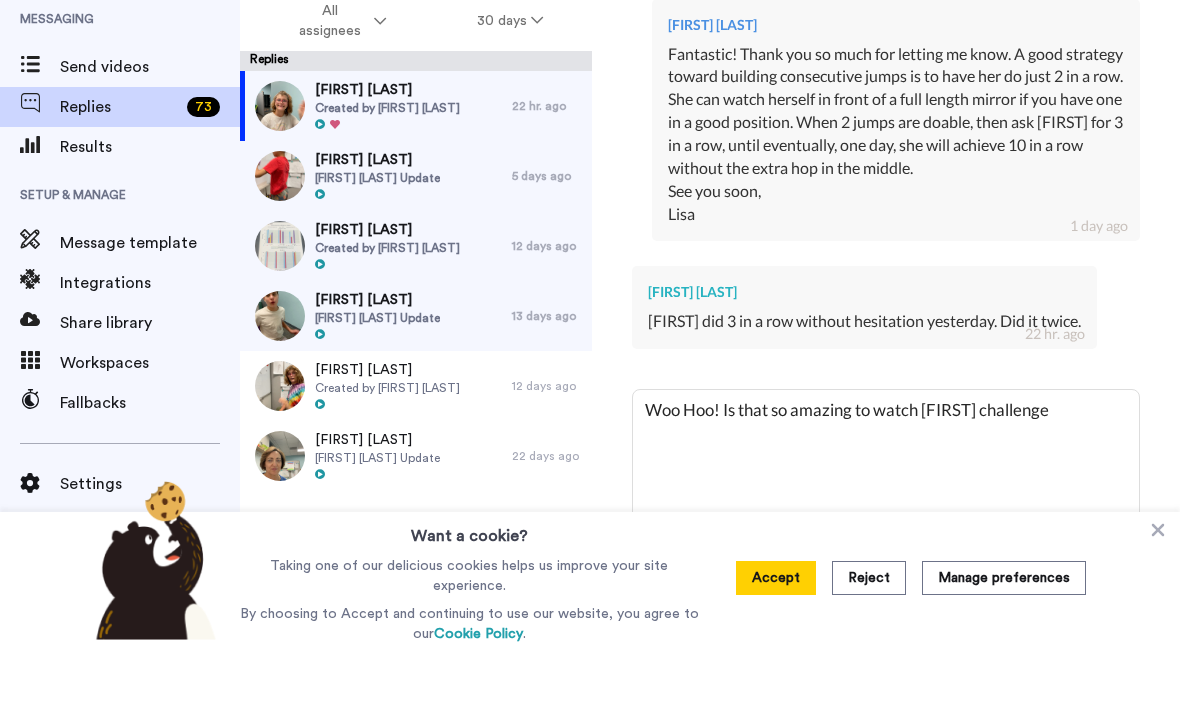 type on "x" 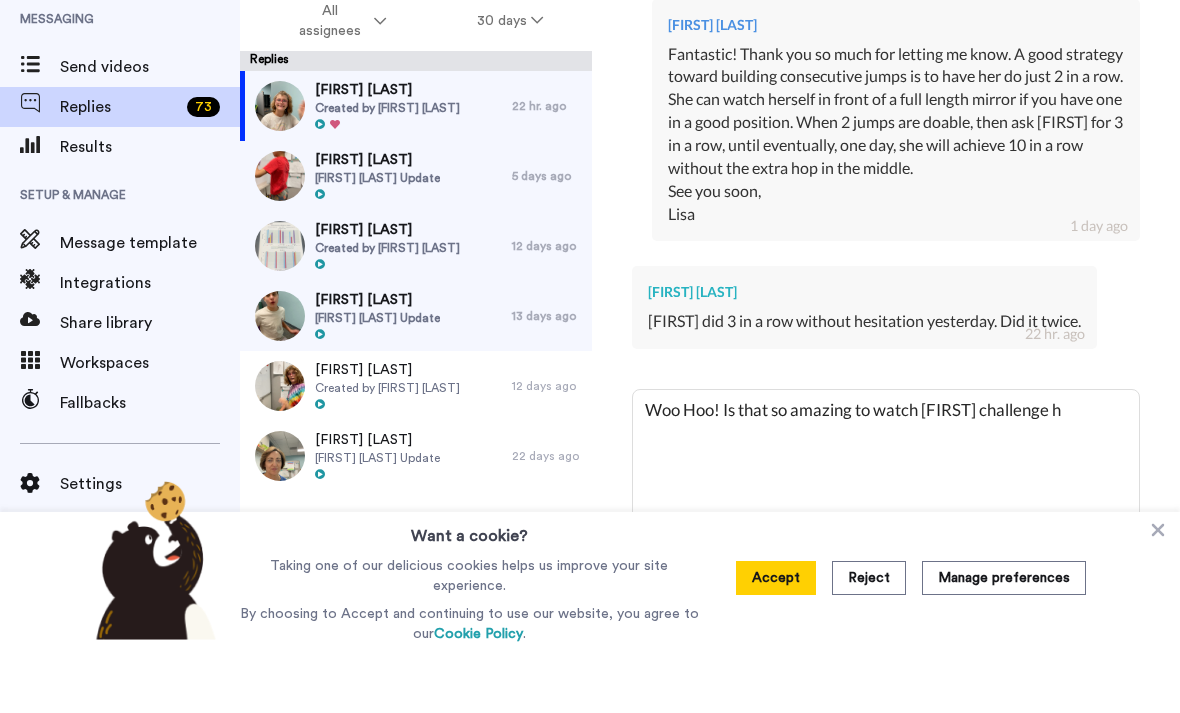 type on "Woo Hoo! Is that so amazing to watch [FIRST] challenge he" 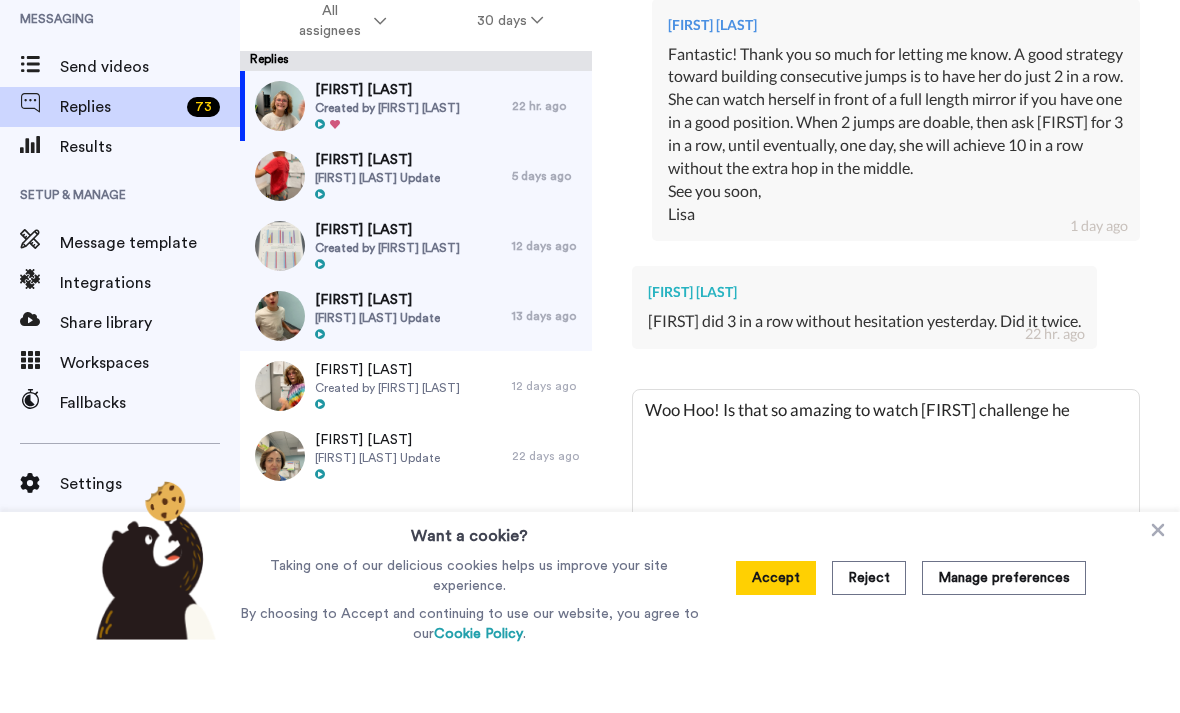 type on "x" 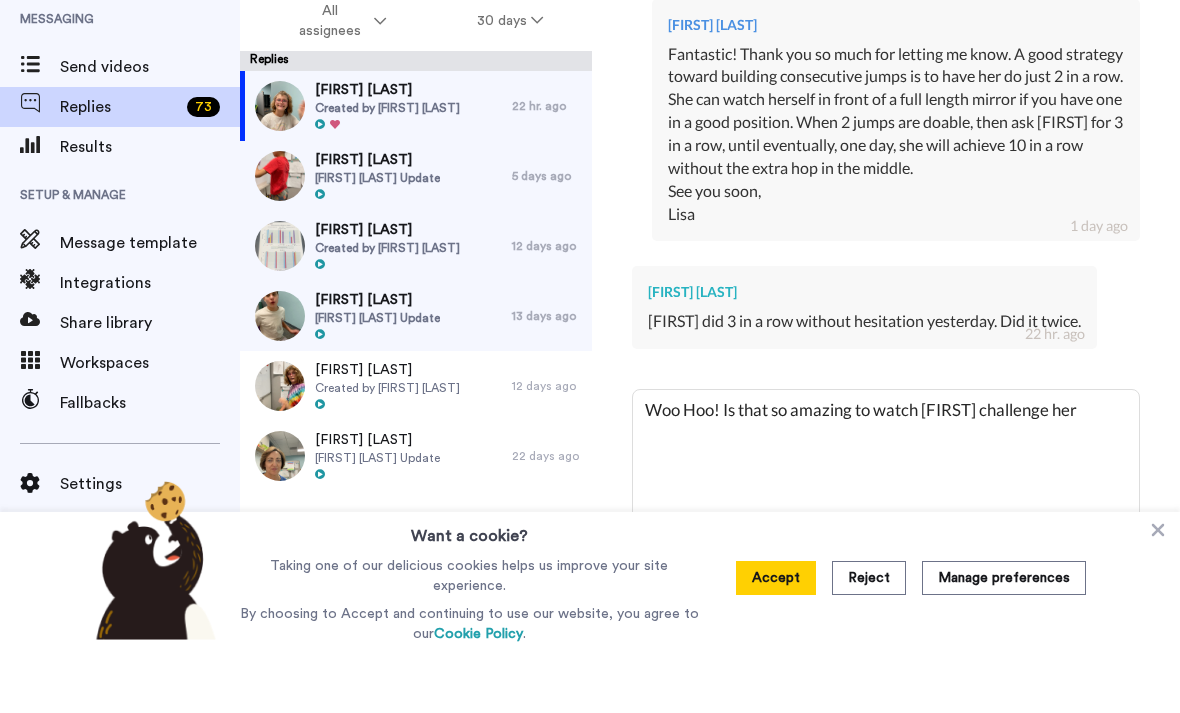 type on "x" 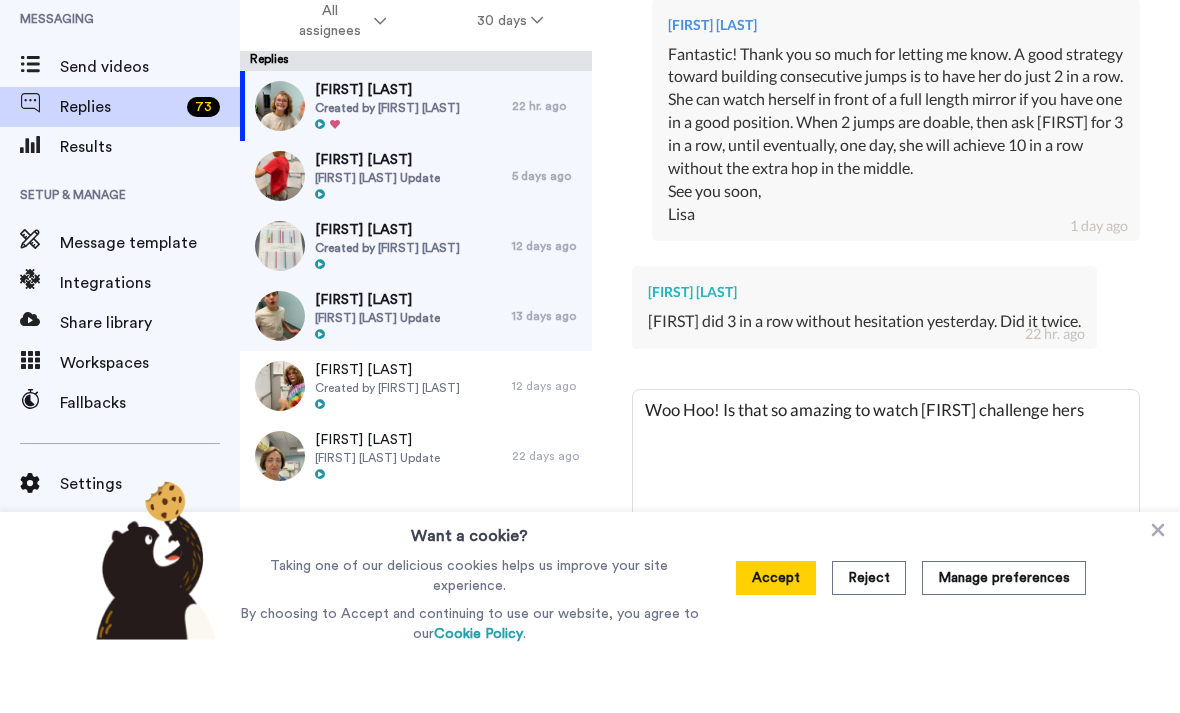 type on "x" 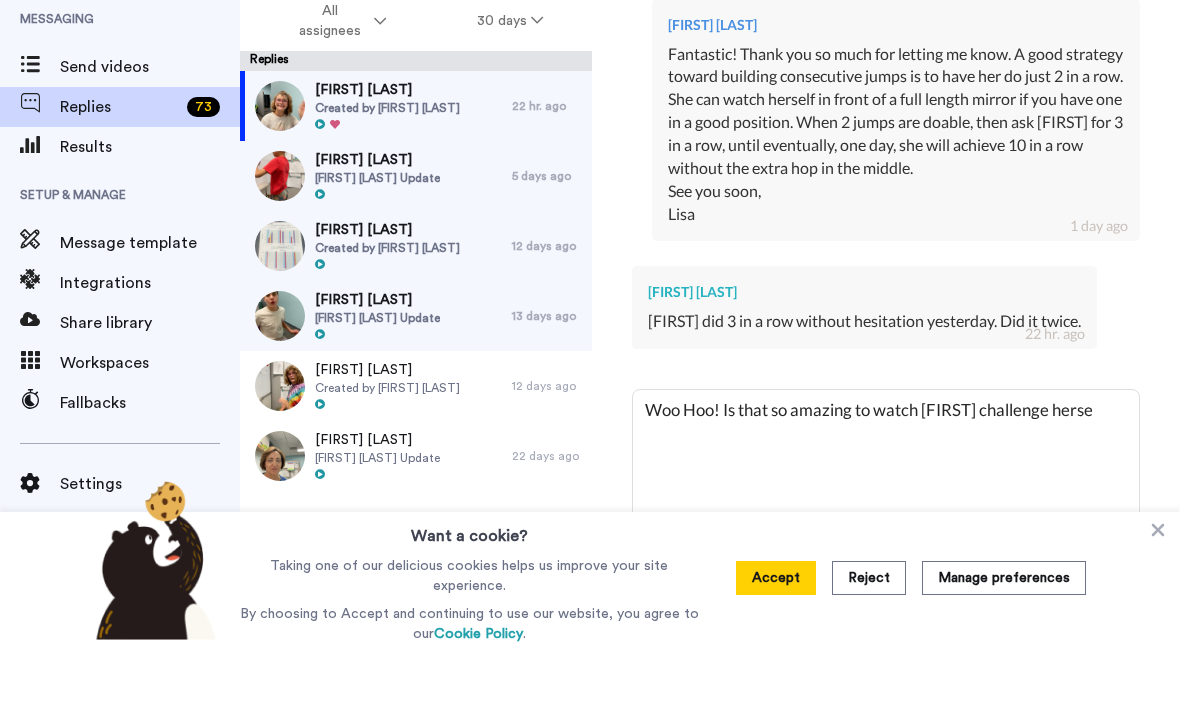 type on "x" 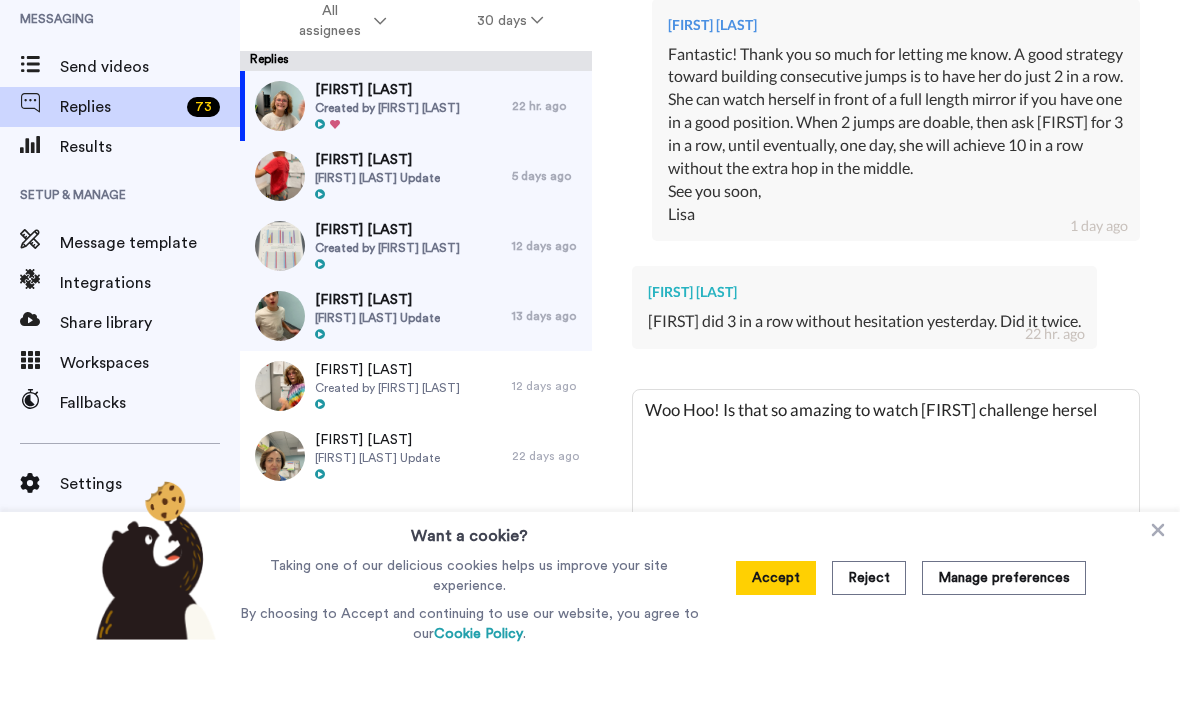 type on "x" 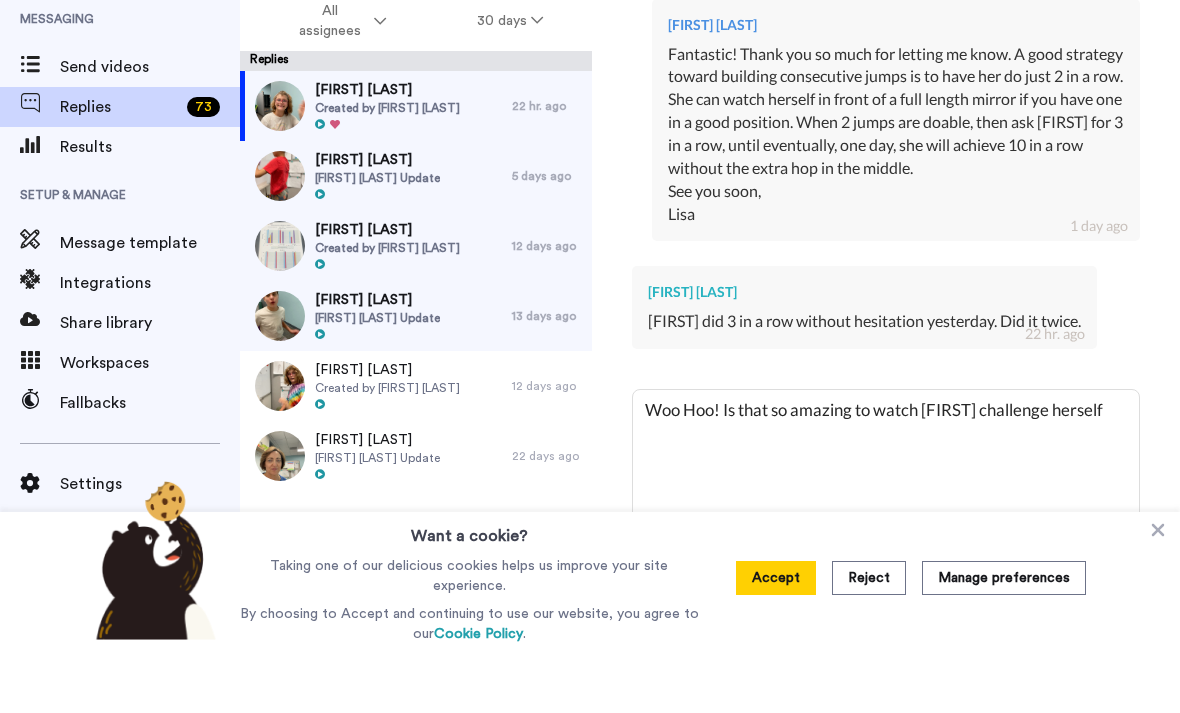 type on "x" 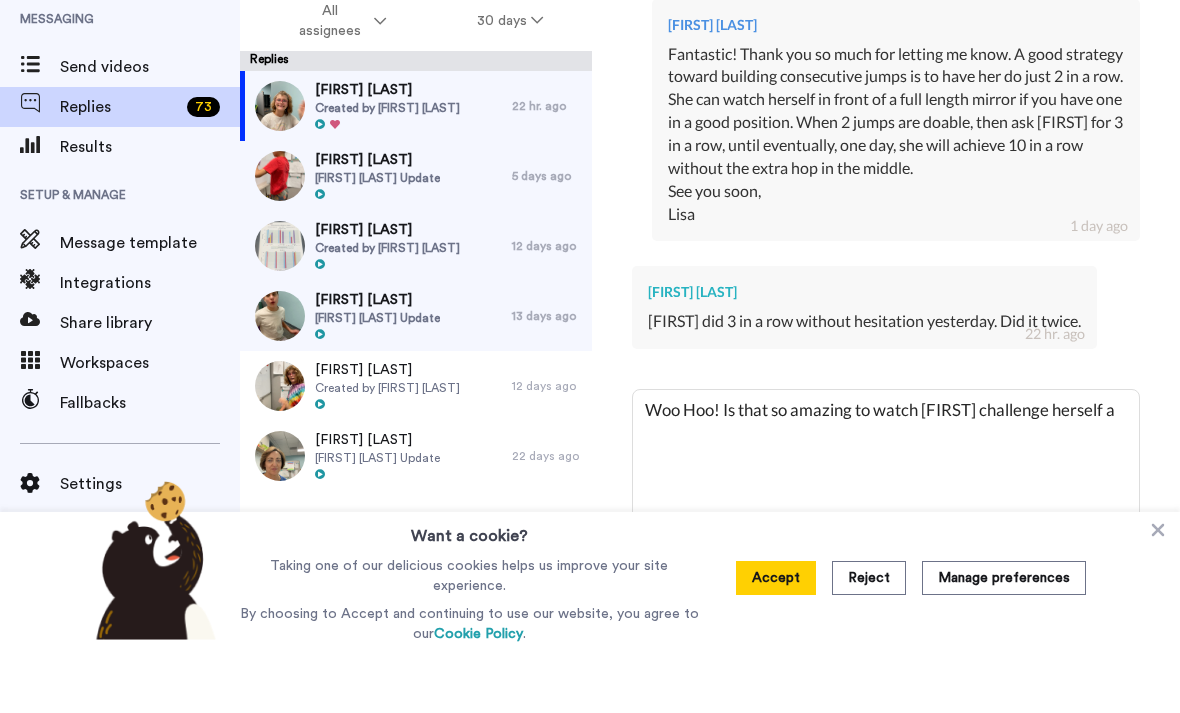 type on "x" 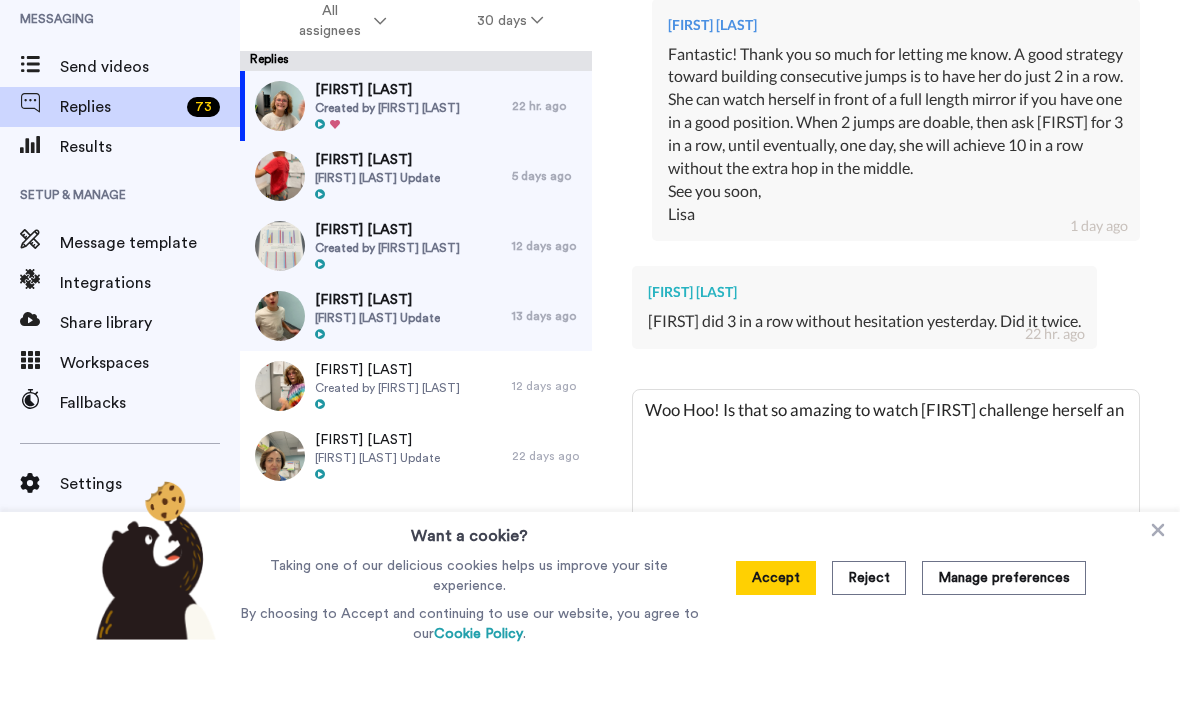 type on "x" 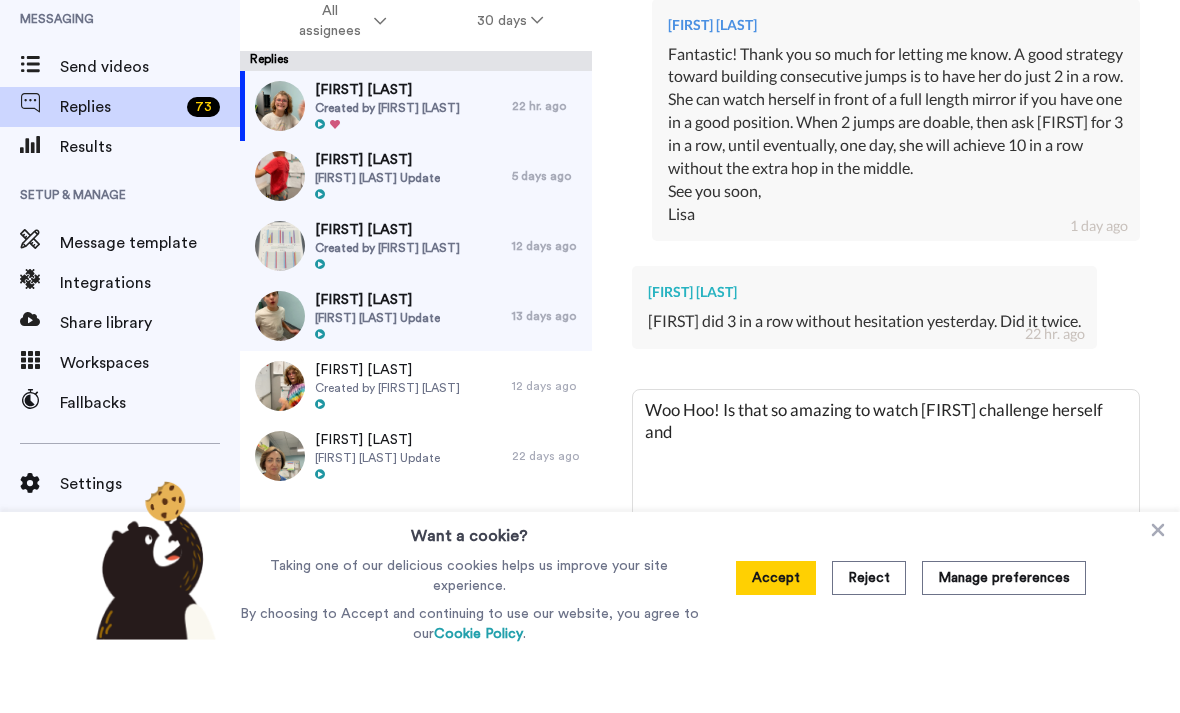 type on "x" 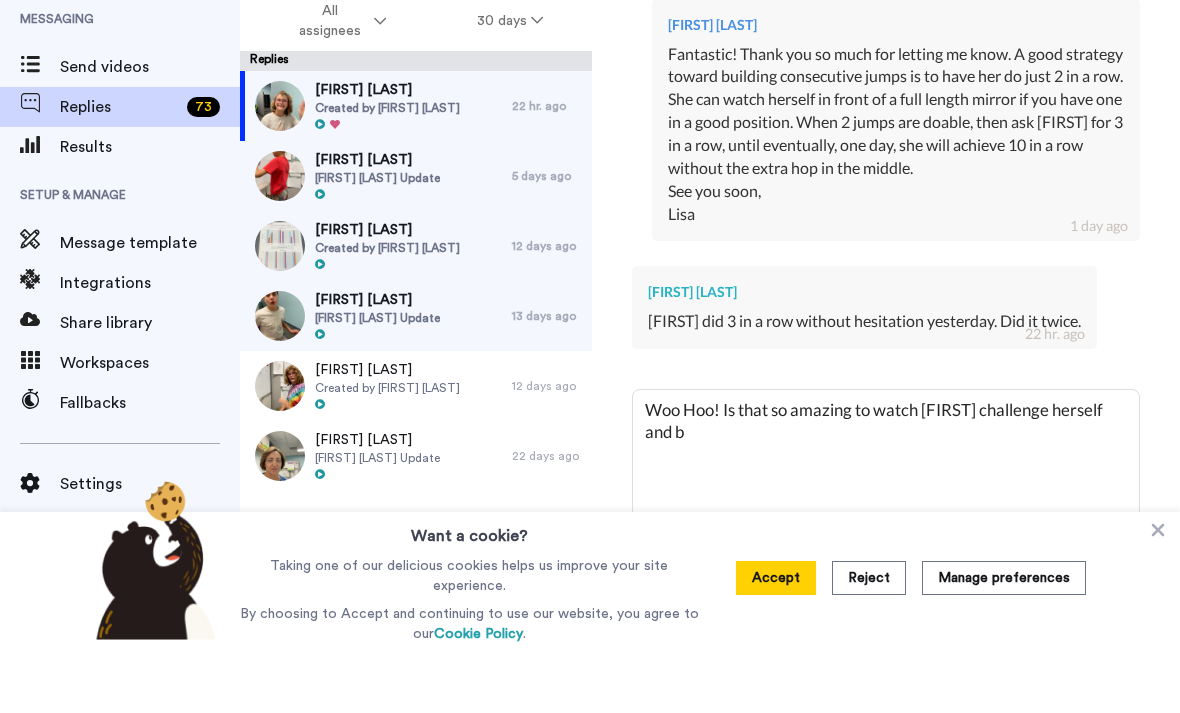 type on "x" 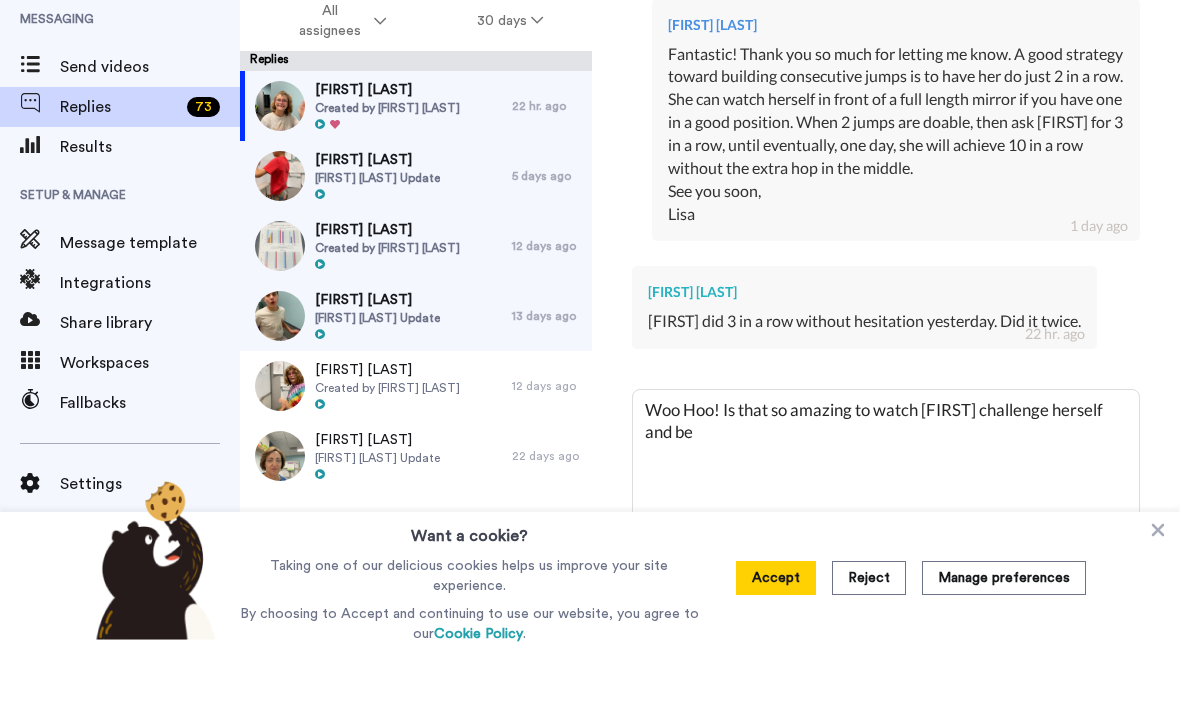 type on "x" 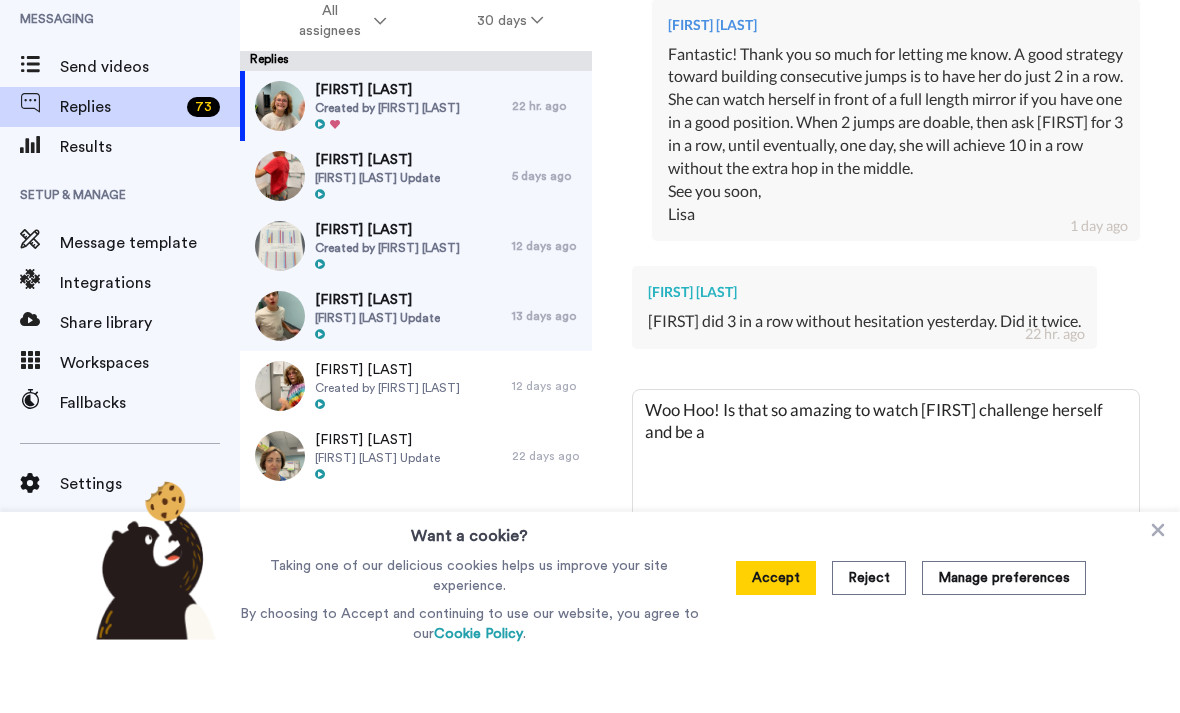 type on "x" 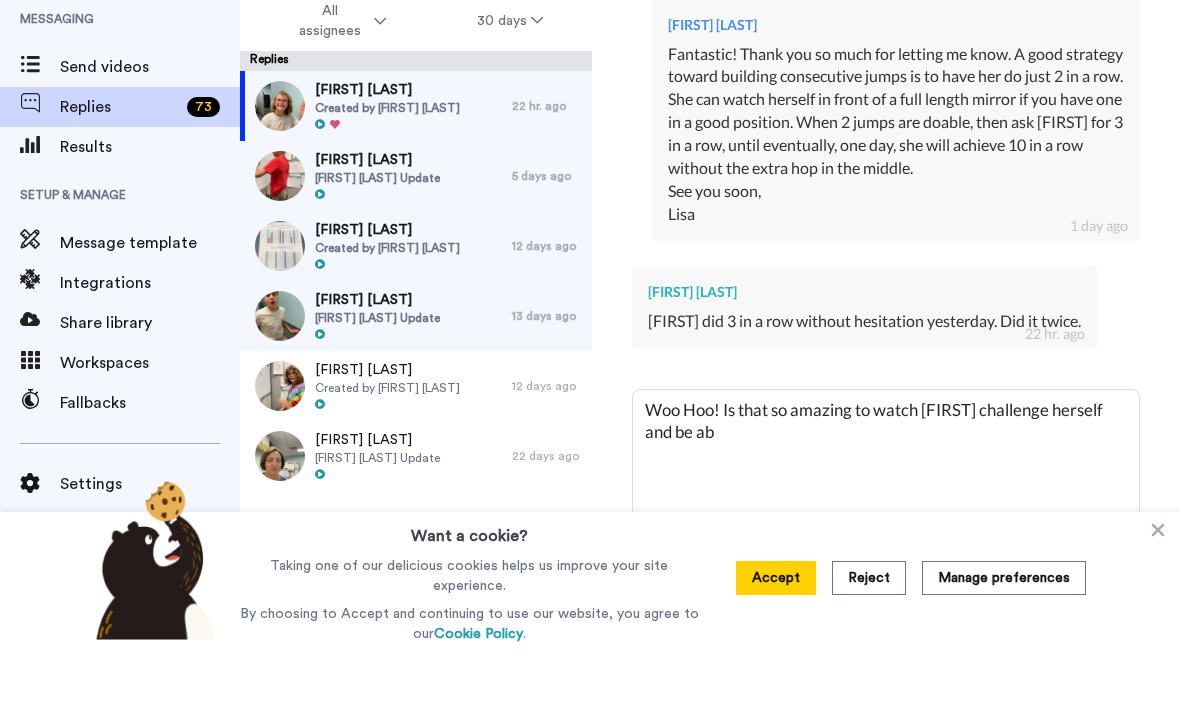 type on "x" 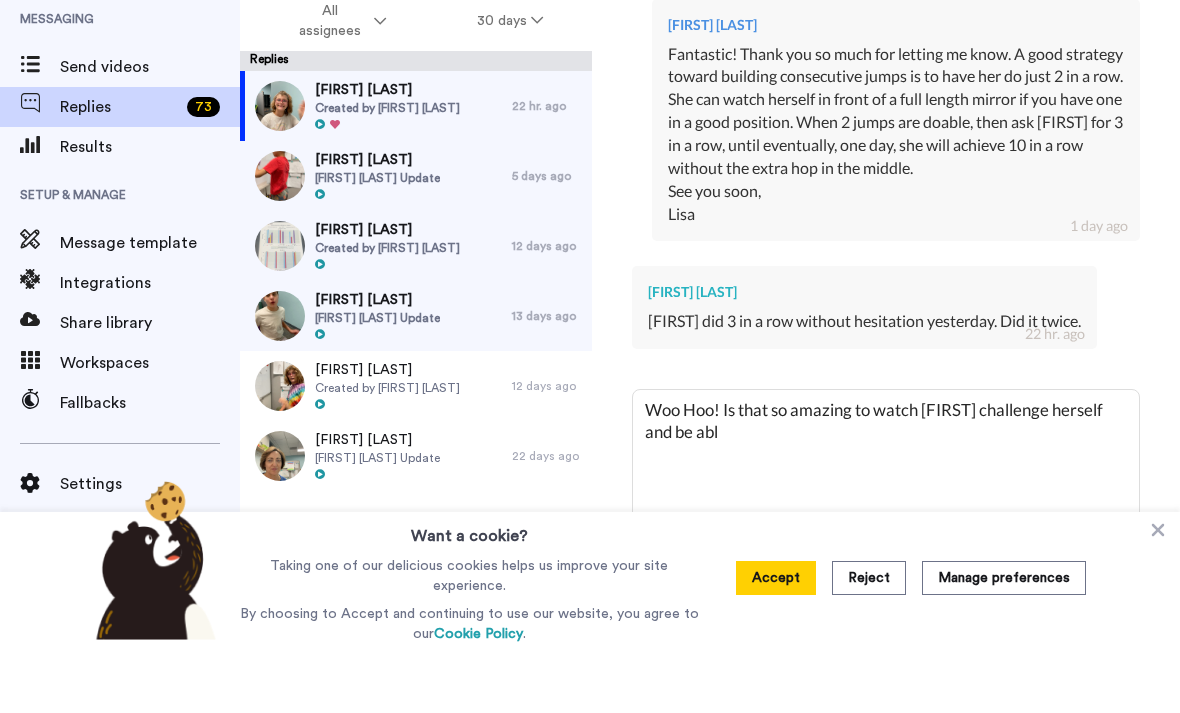 type on "Woo Hoo! Is that so amazing to watch [FIRST] challenge herself and be able" 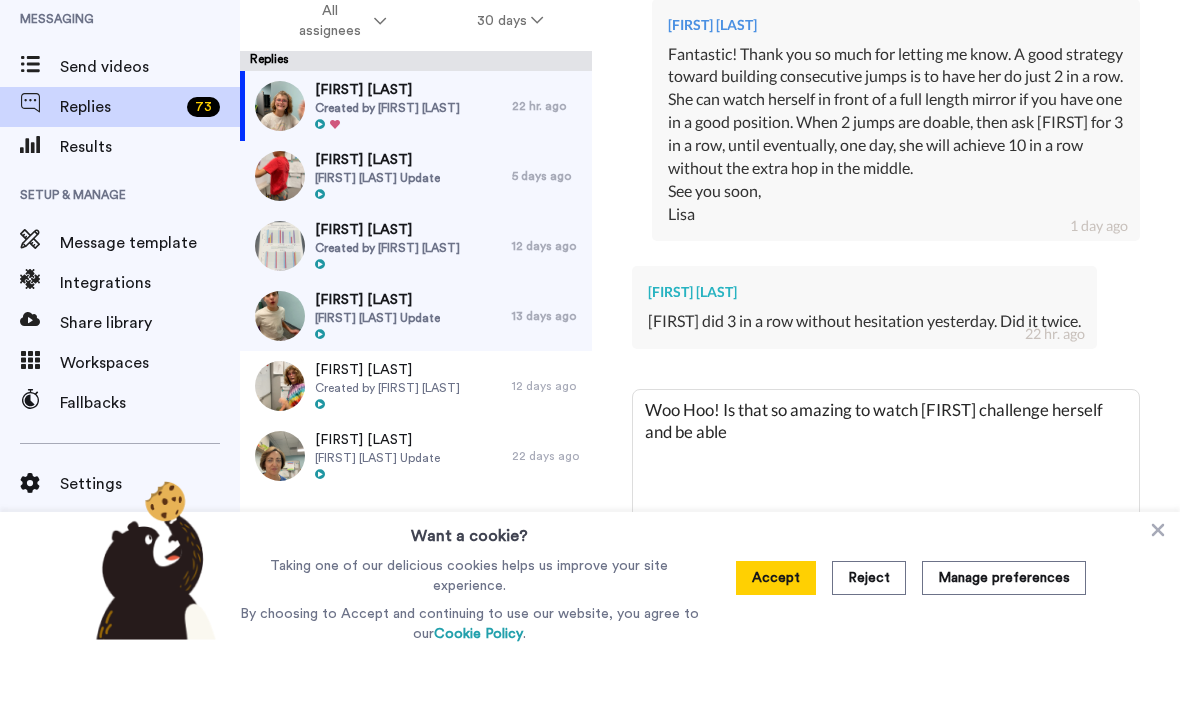 type on "x" 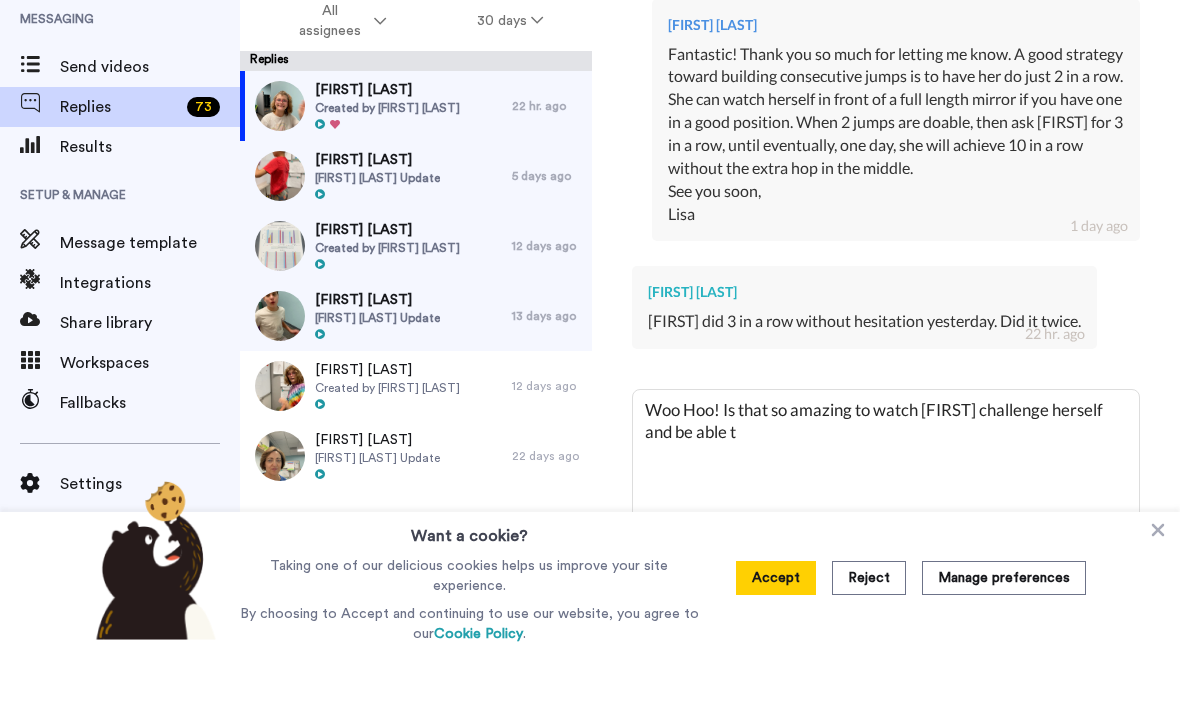 type on "x" 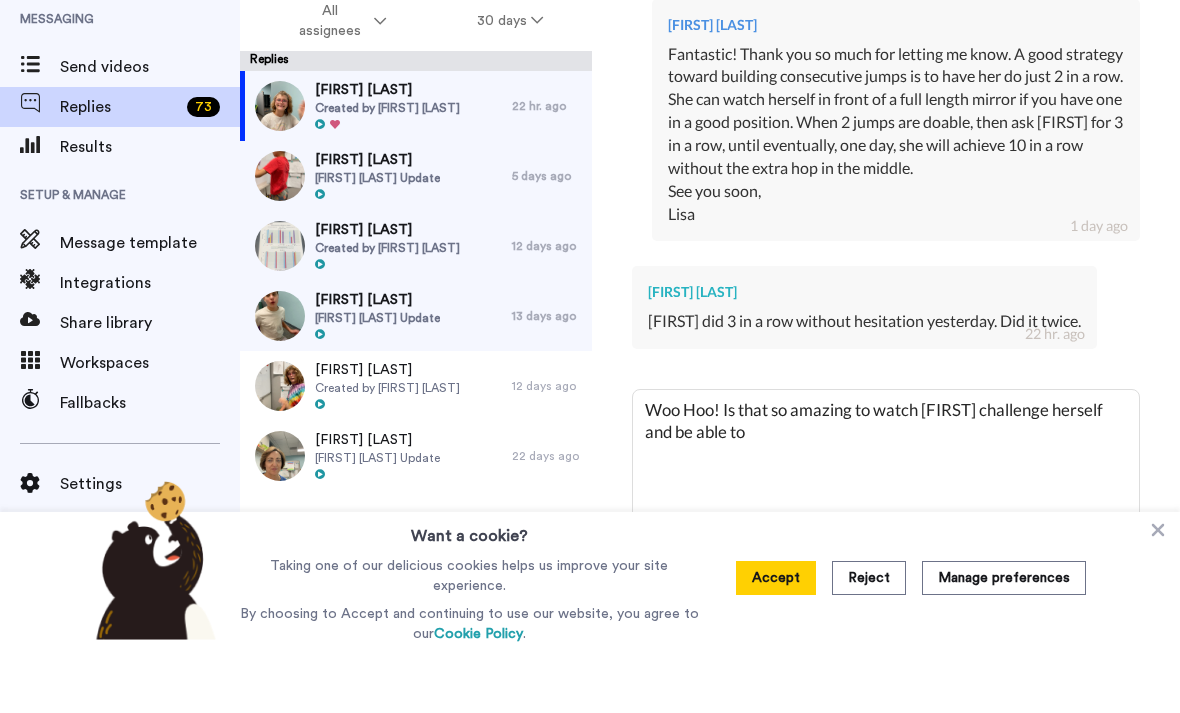 type on "x" 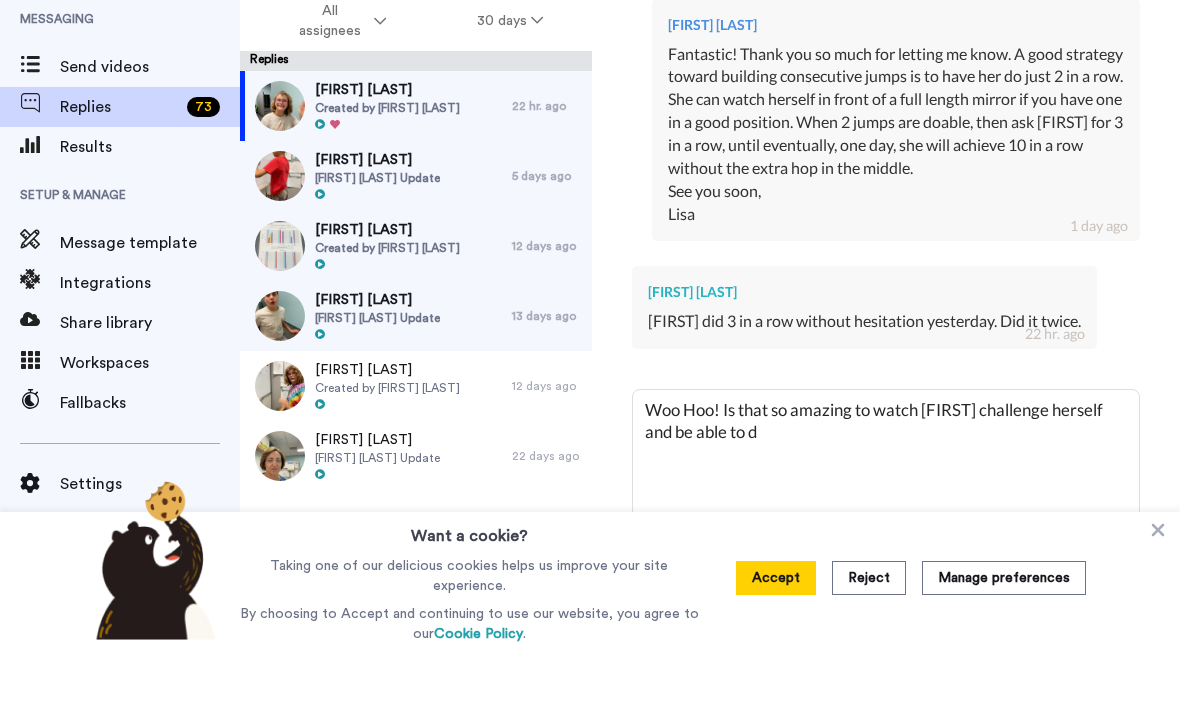 type on "x" 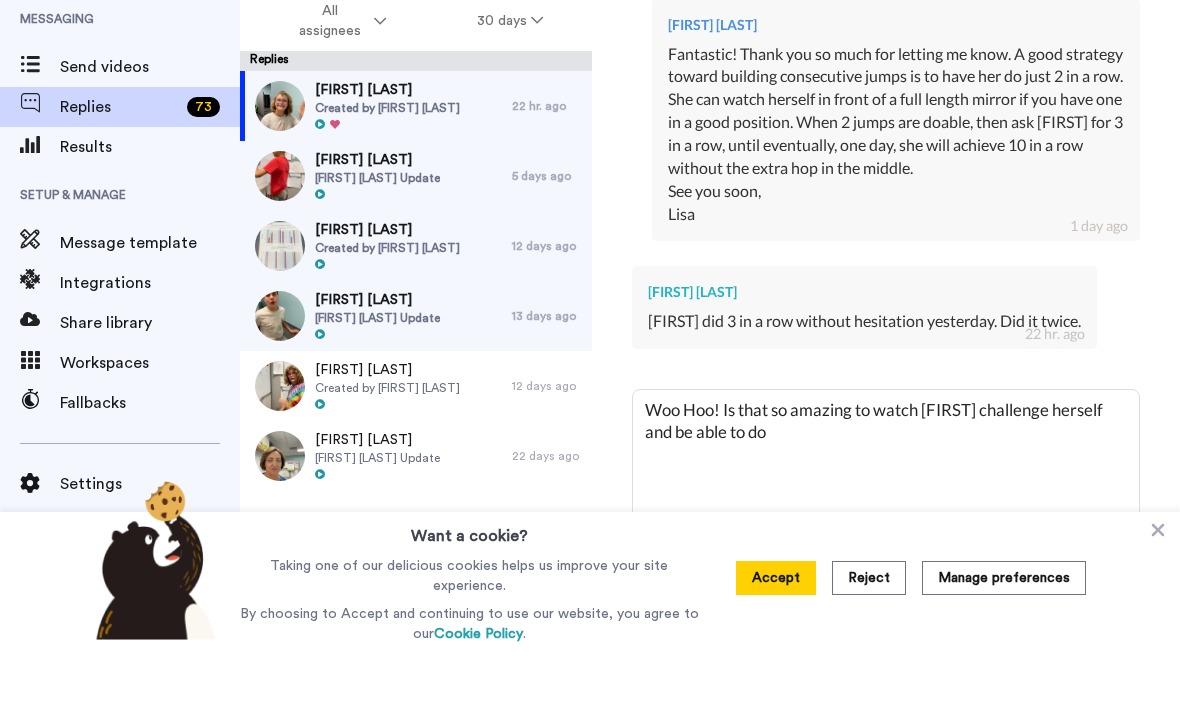 type on "Woo Hoo! Is that so amazing to watch [FIRST] challenge herself and be able to do" 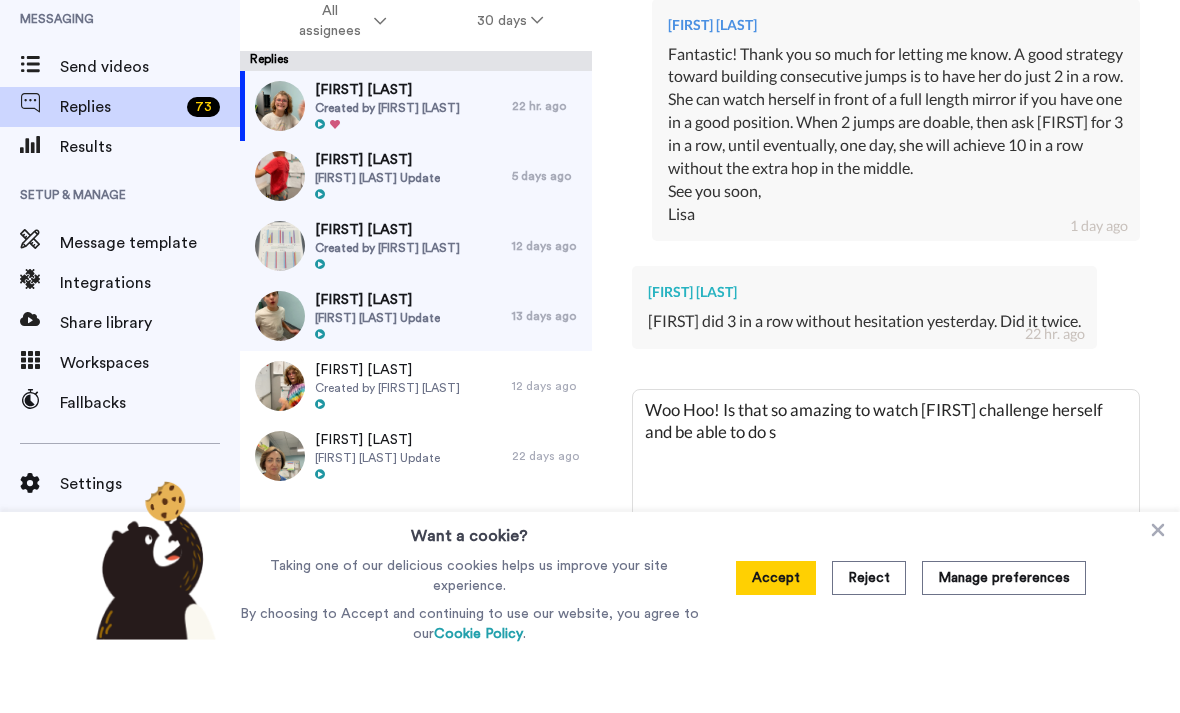 type on "x" 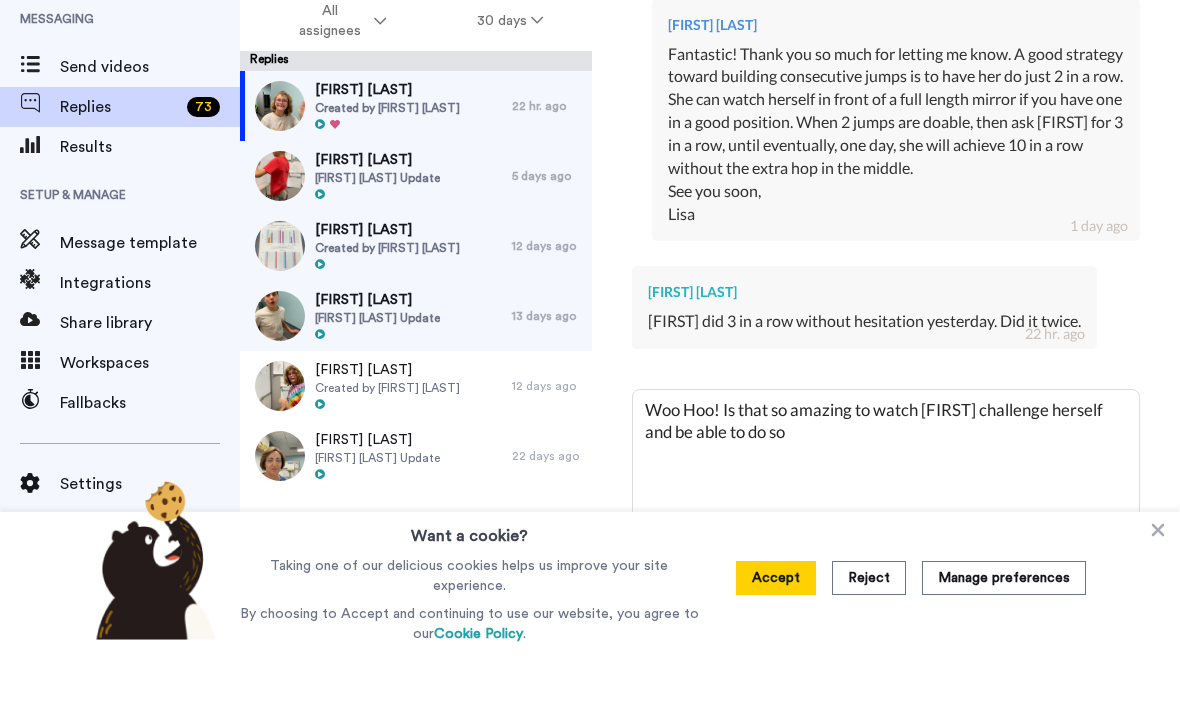 type on "x" 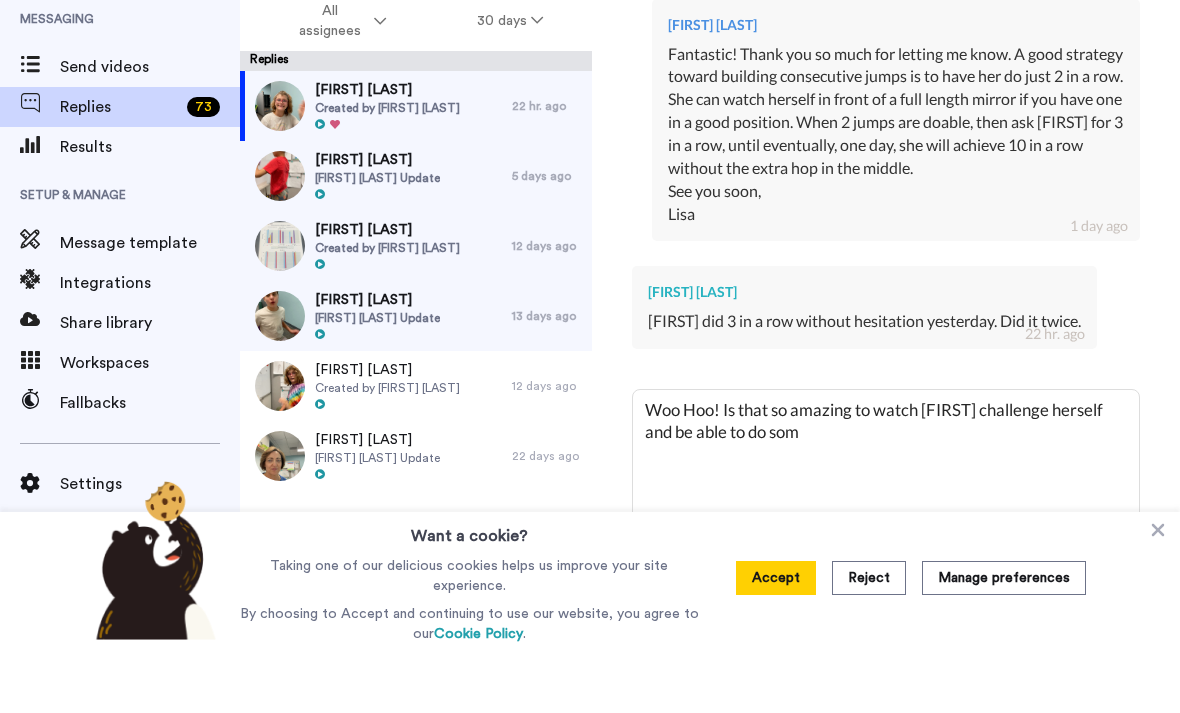 type on "x" 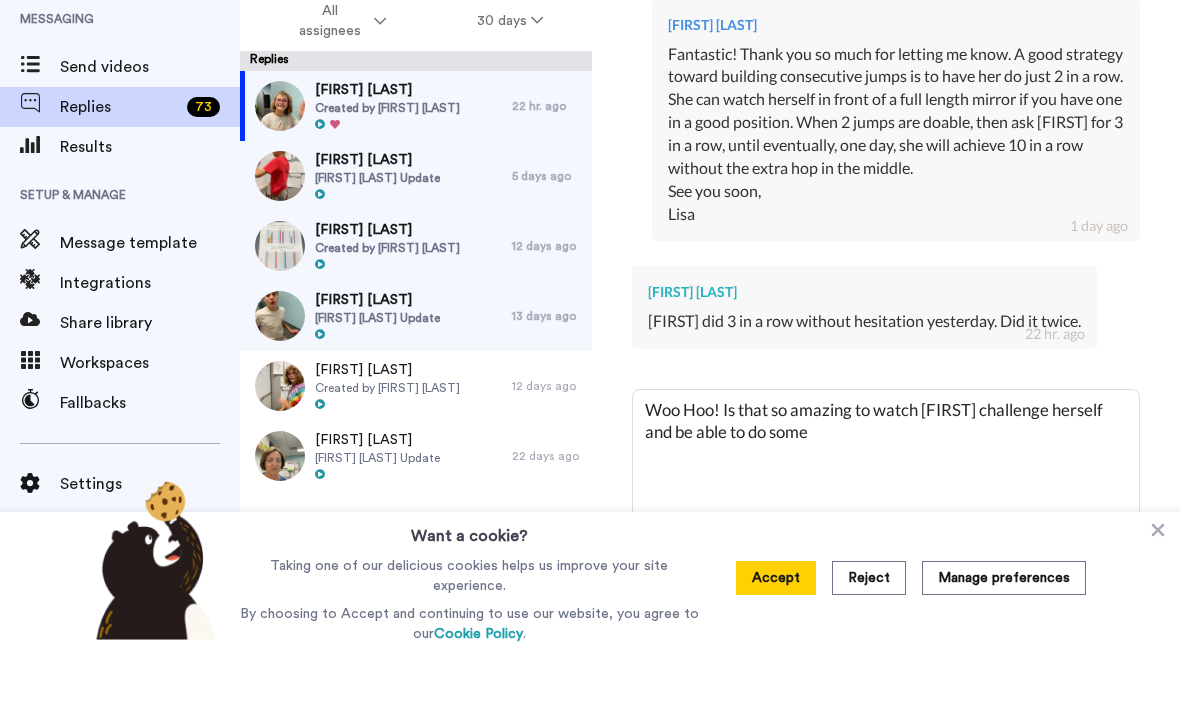 type on "x" 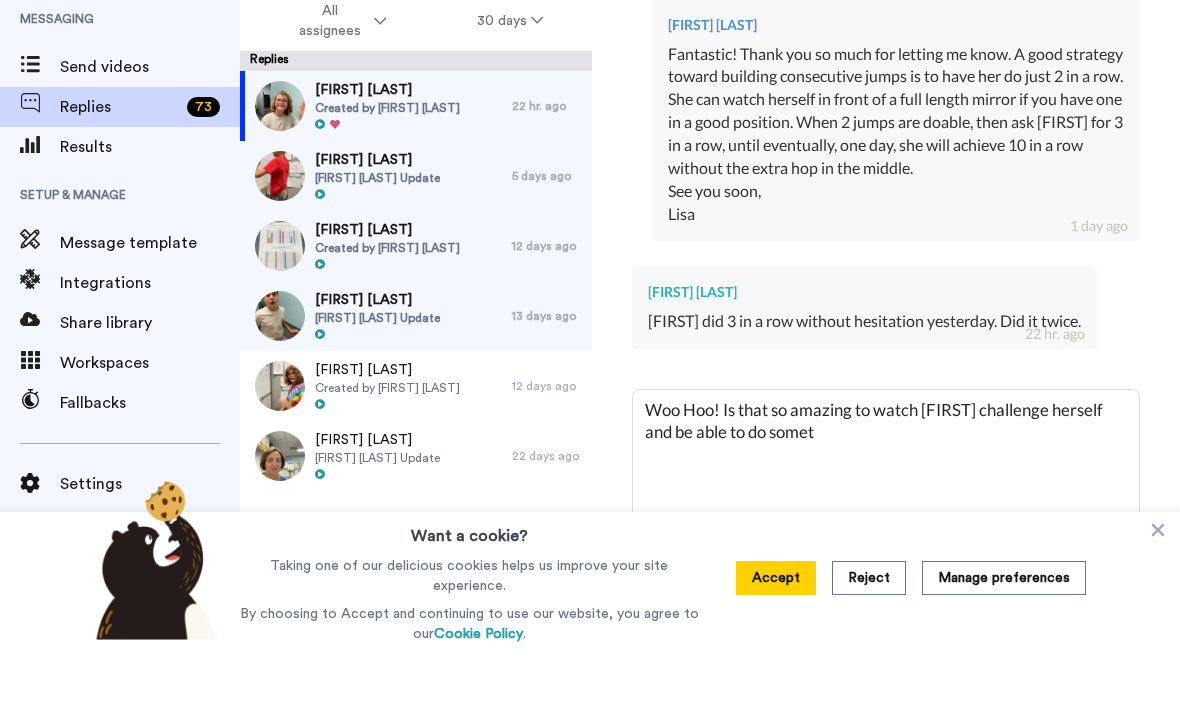 type on "x" 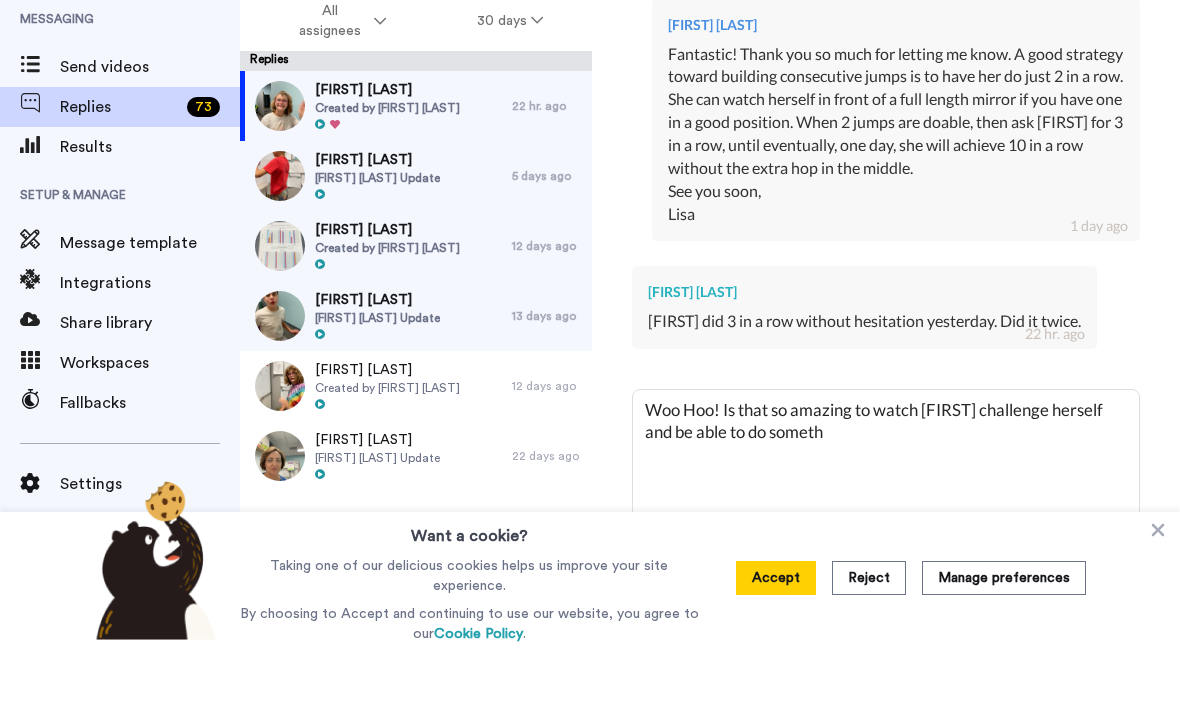type on "x" 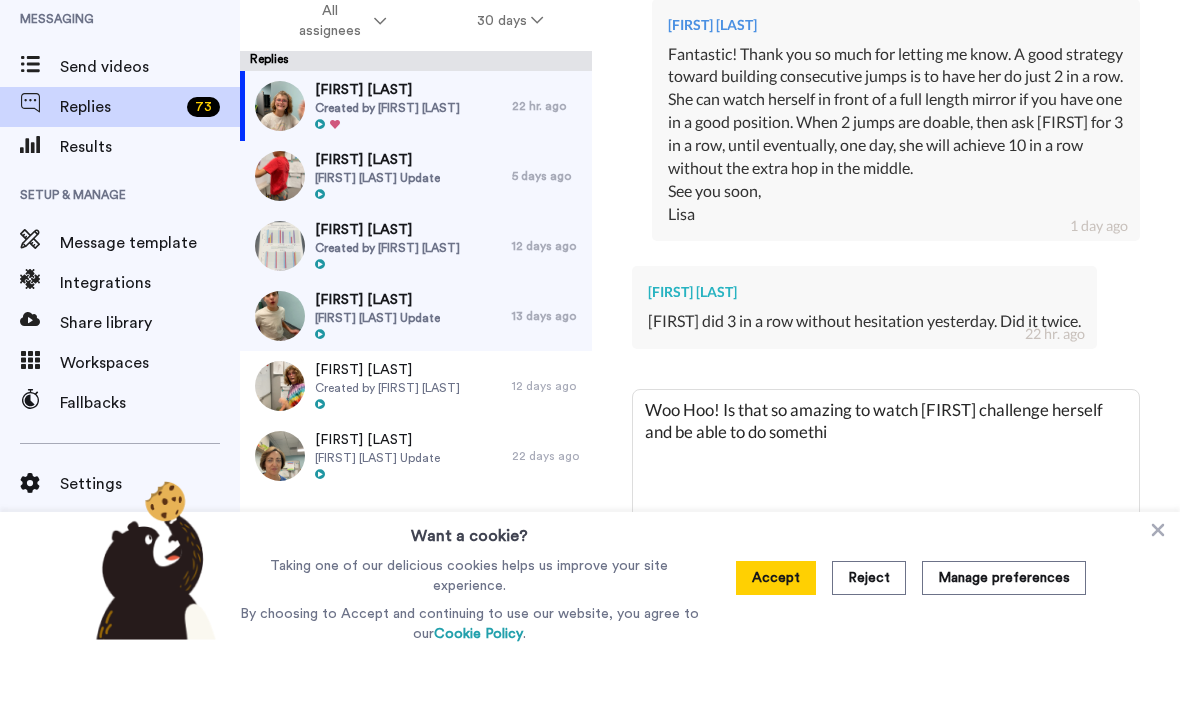 type on "x" 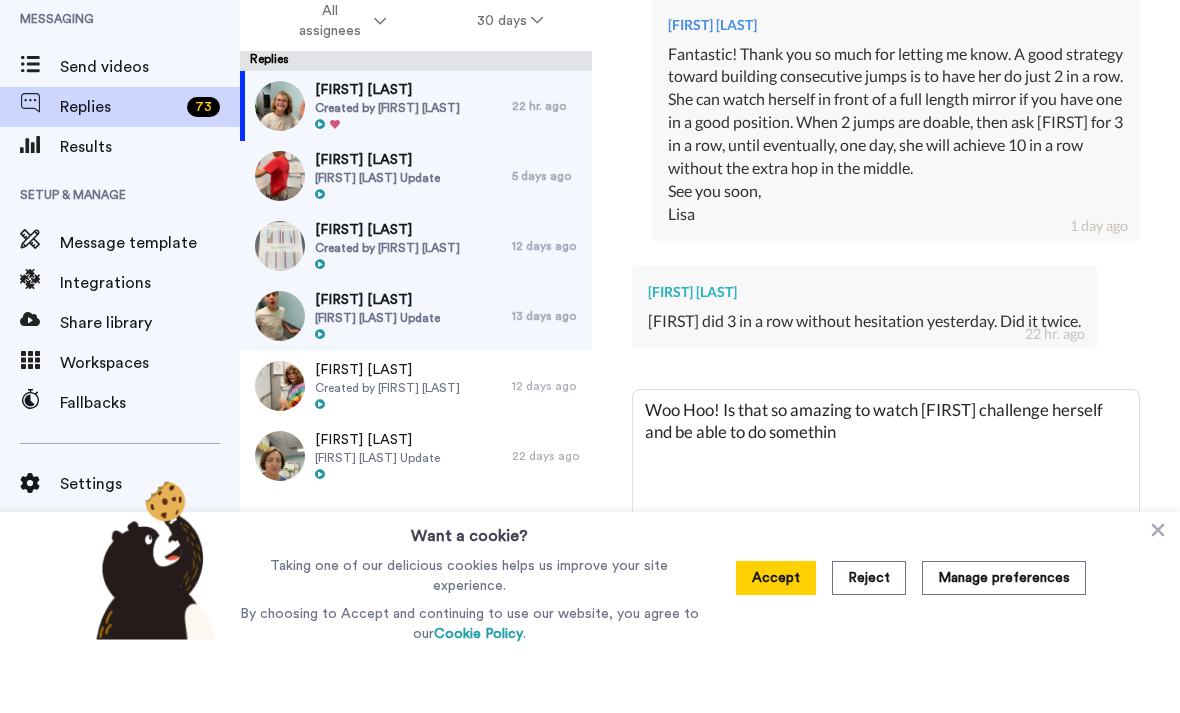 type on "x" 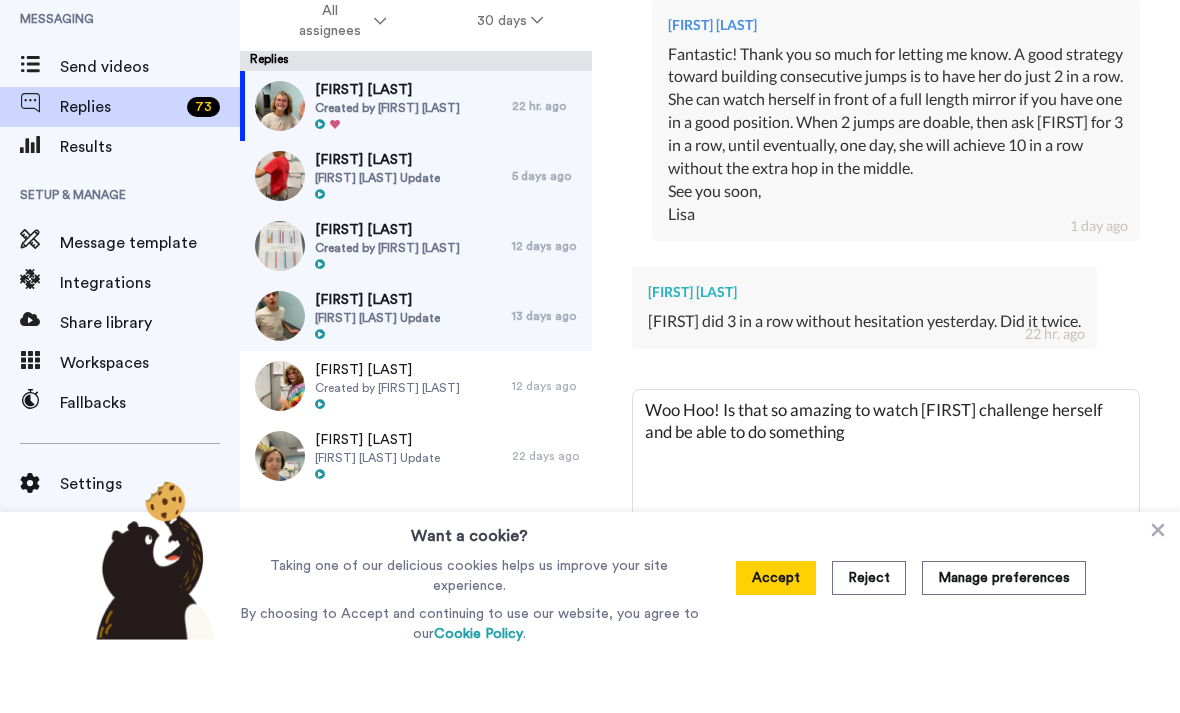 type on "x" 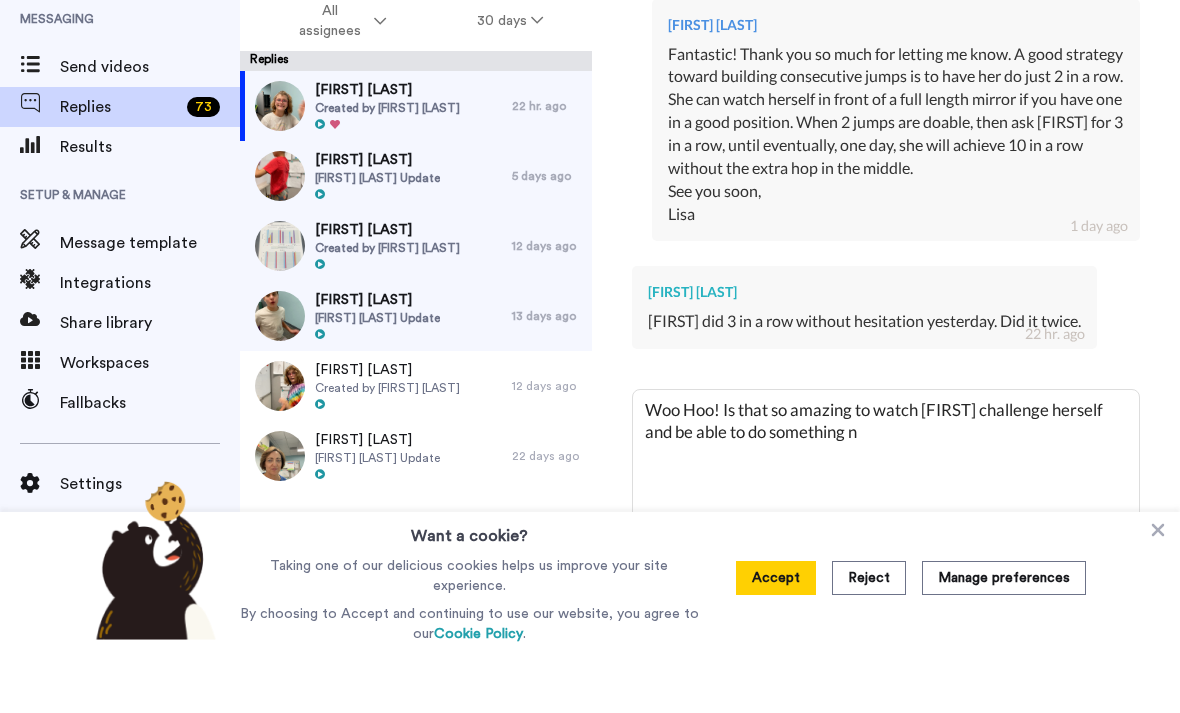 type on "Woo Hoo! Is that so amazing to watch [FIRST] challenge herself and be able to do something ne" 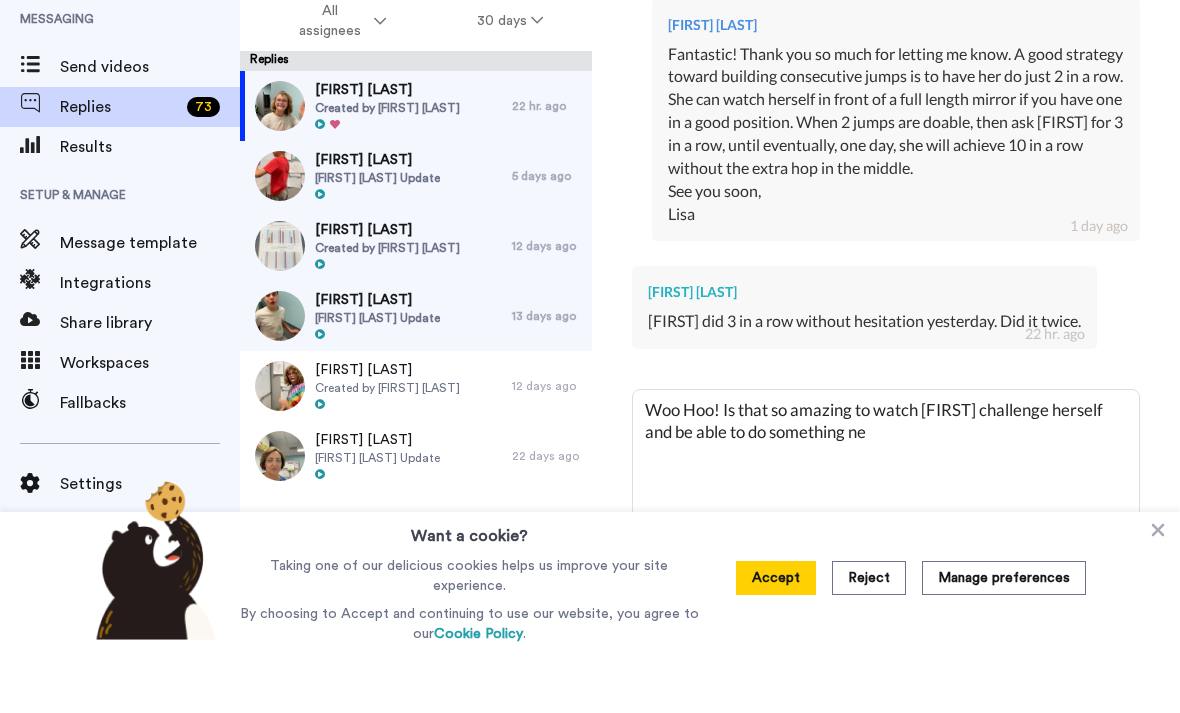 type on "x" 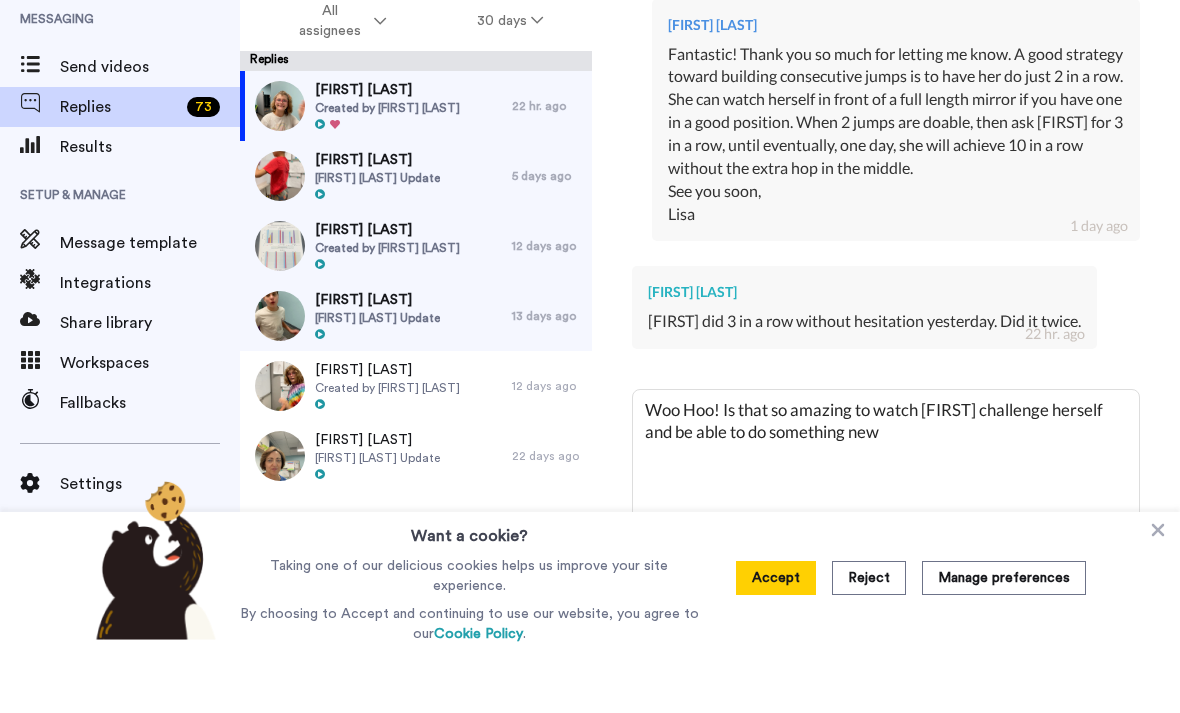 type on "x" 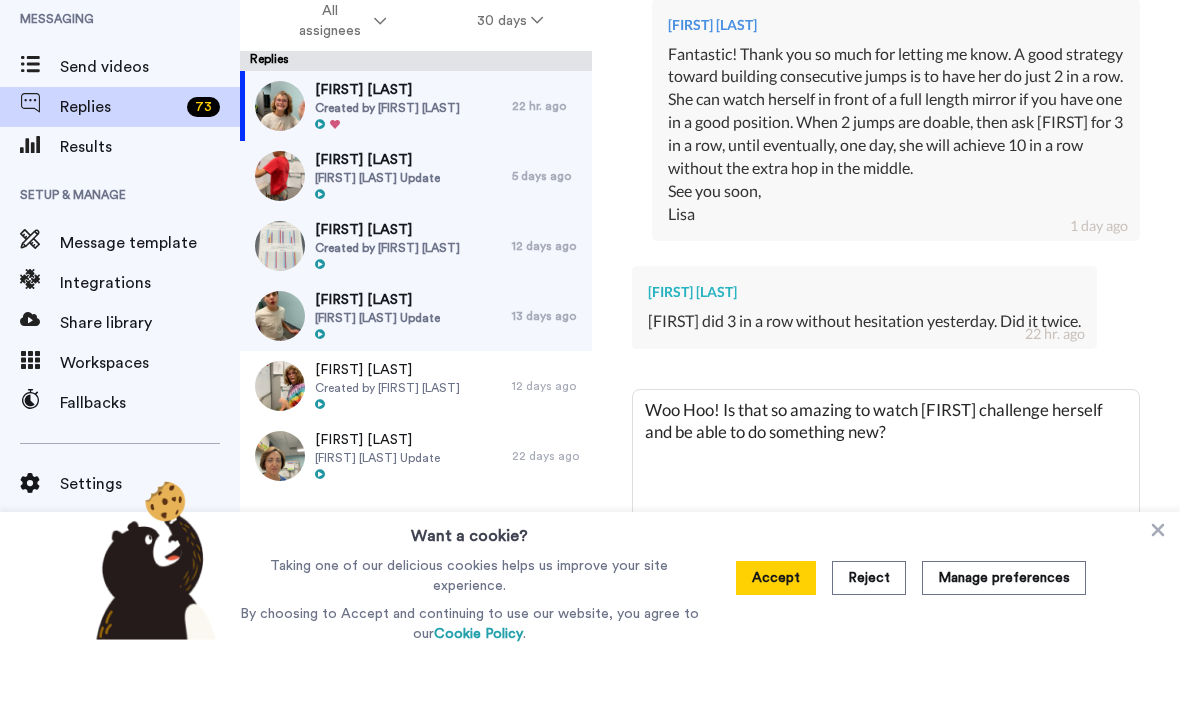 type on "x" 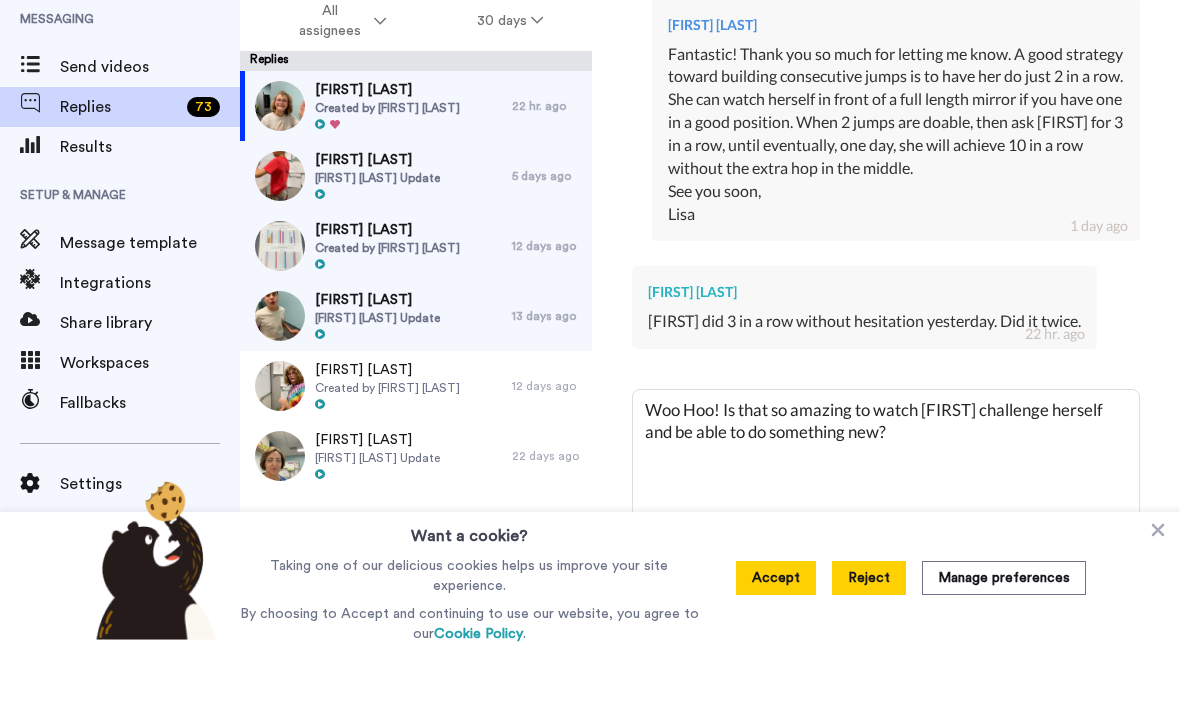 type on "Woo Hoo! Is that so amazing to watch [FIRST] challenge herself and be able to do something new?" 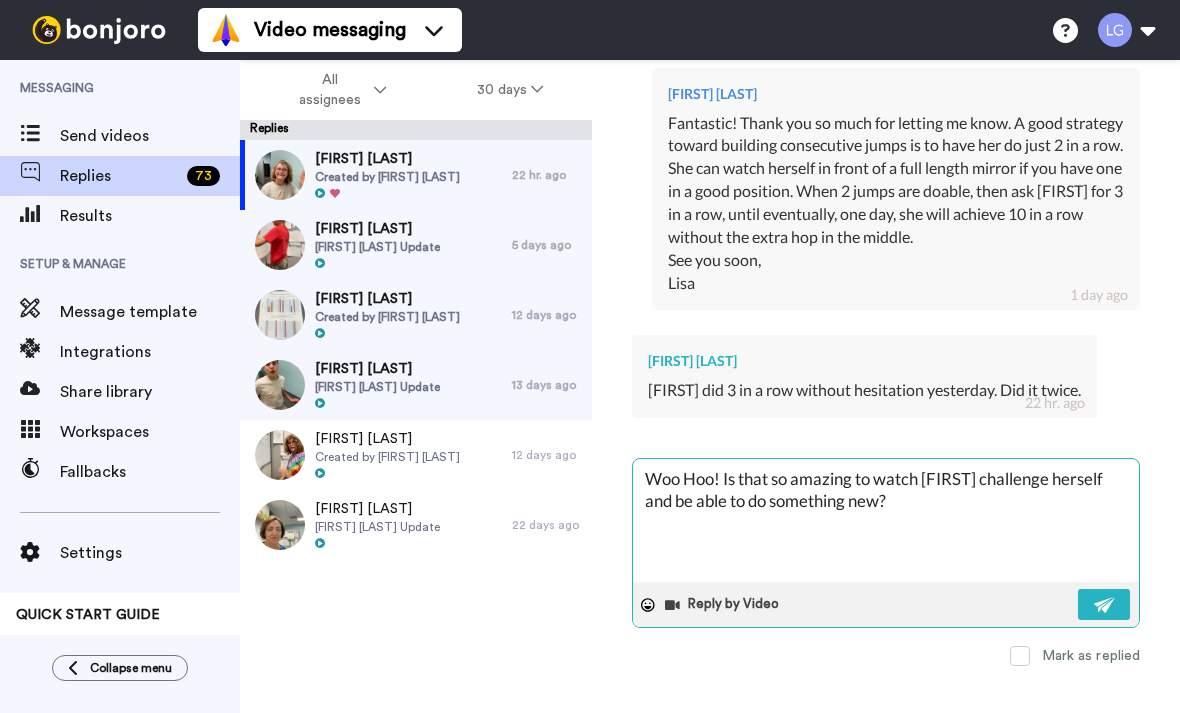 click on "Woo Hoo! Is that so amazing to watch [FIRST] challenge herself and be able to do something new?" at bounding box center [886, 520] 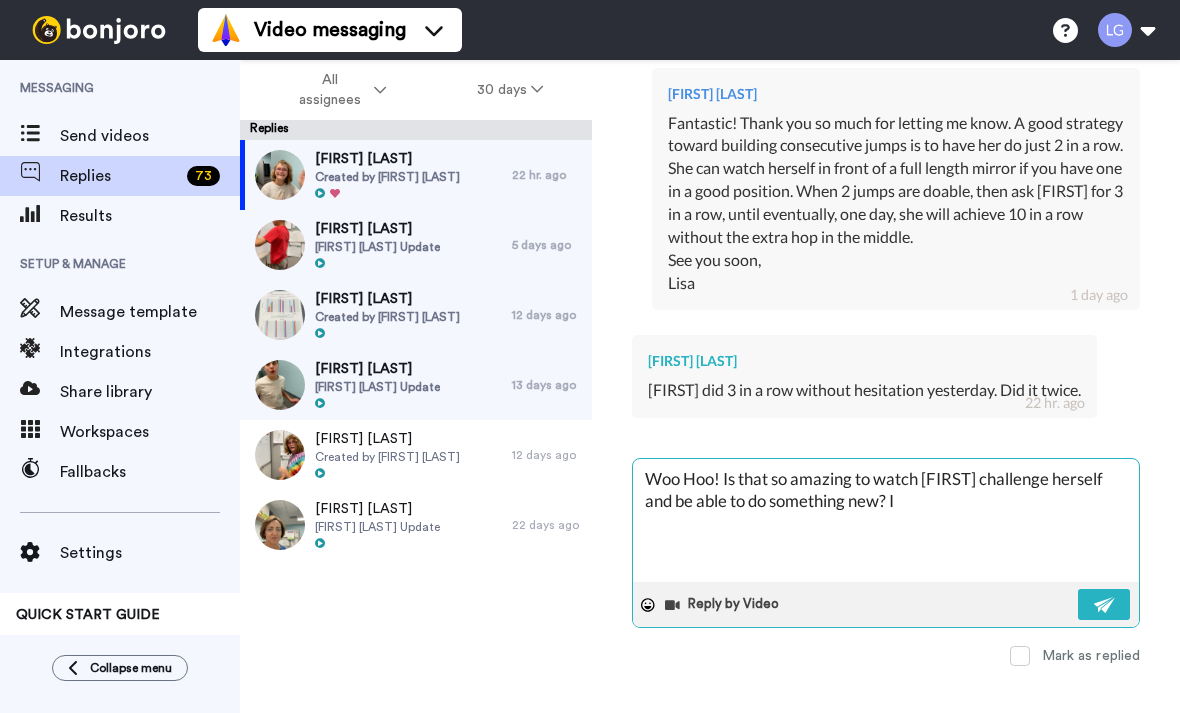 type on "x" 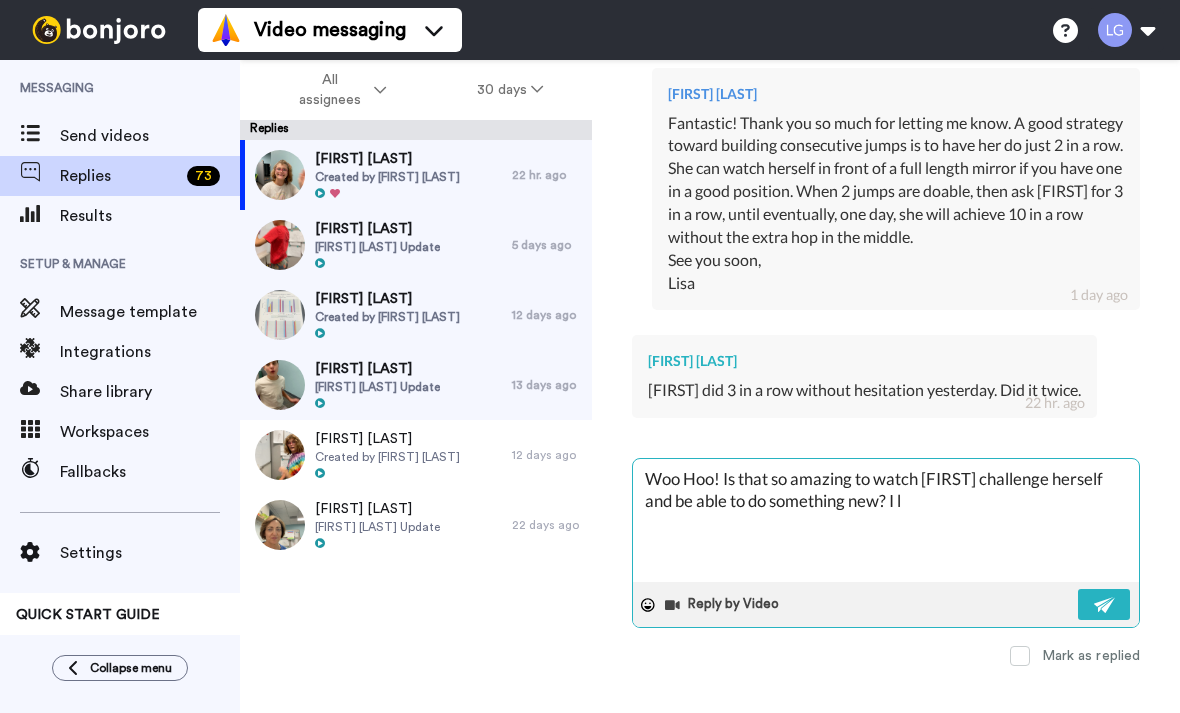 type on "x" 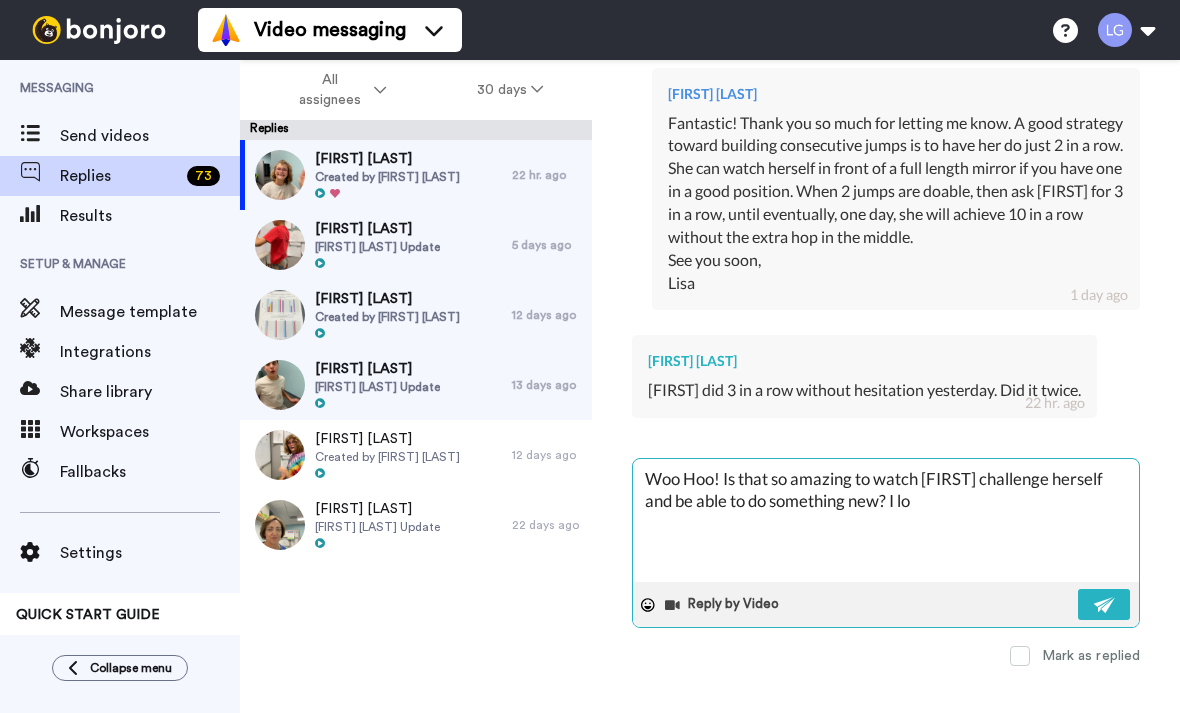 type on "Woo Hoo! Is that so amazing to watch [FIRST] challenge herself and be able to do something new? I lov" 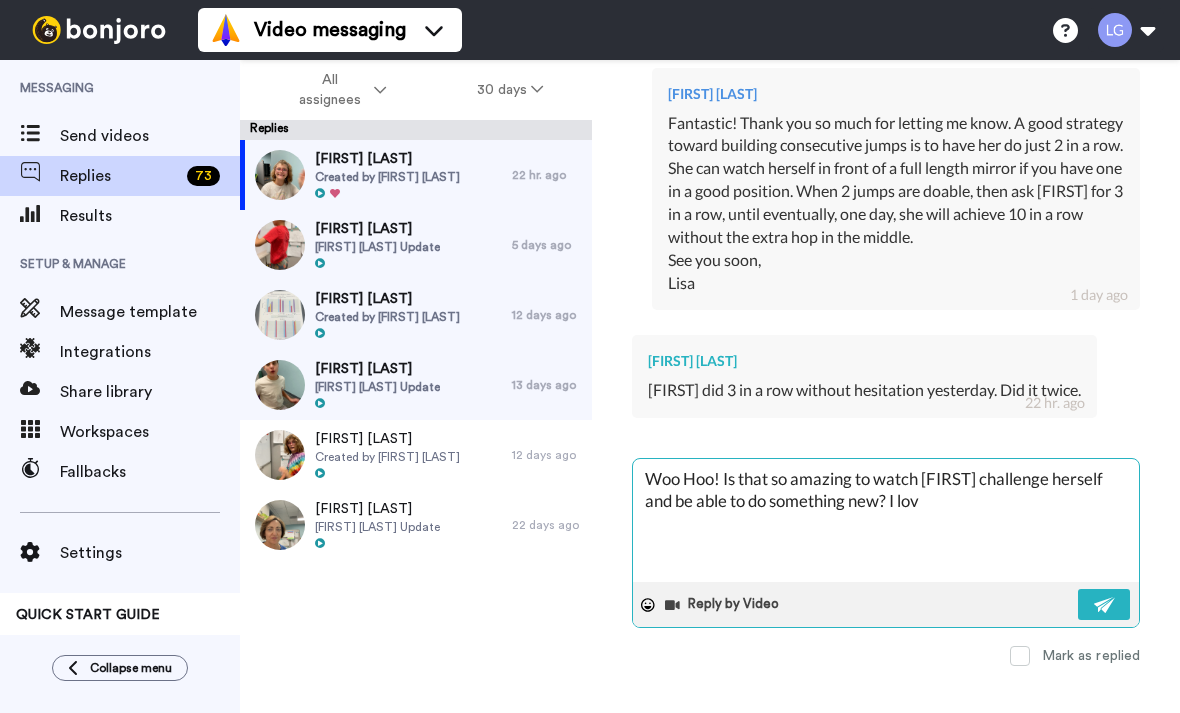 type on "x" 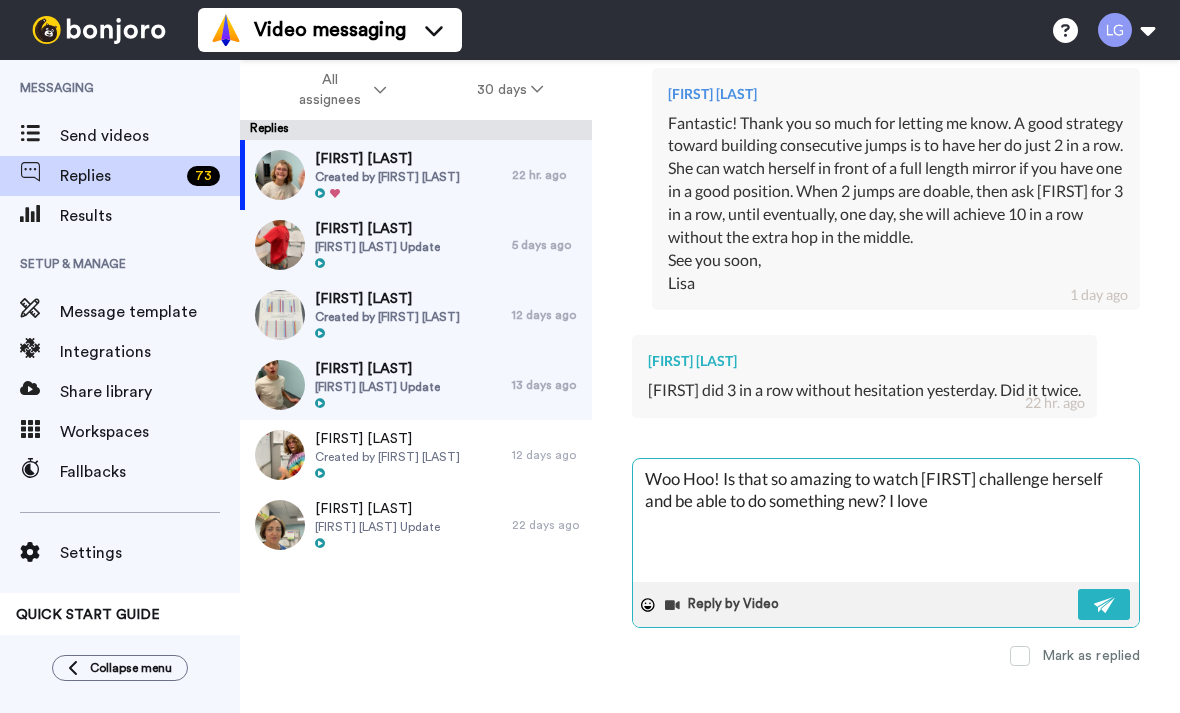 type on "x" 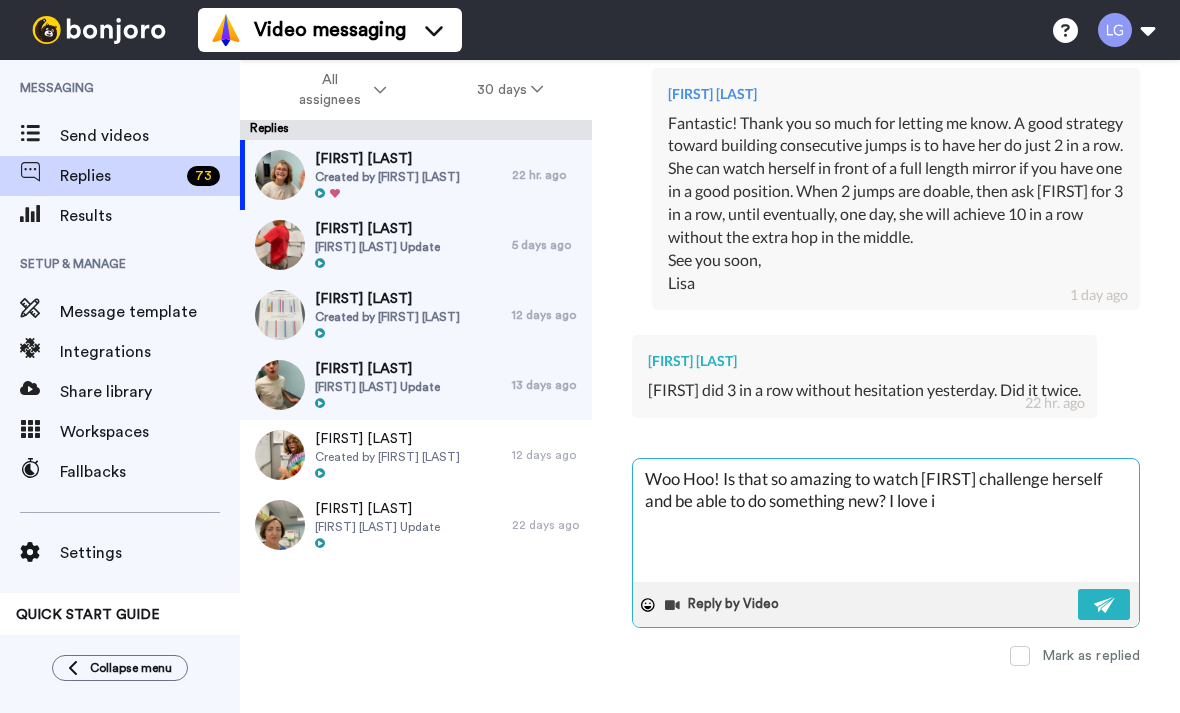 type on "x" 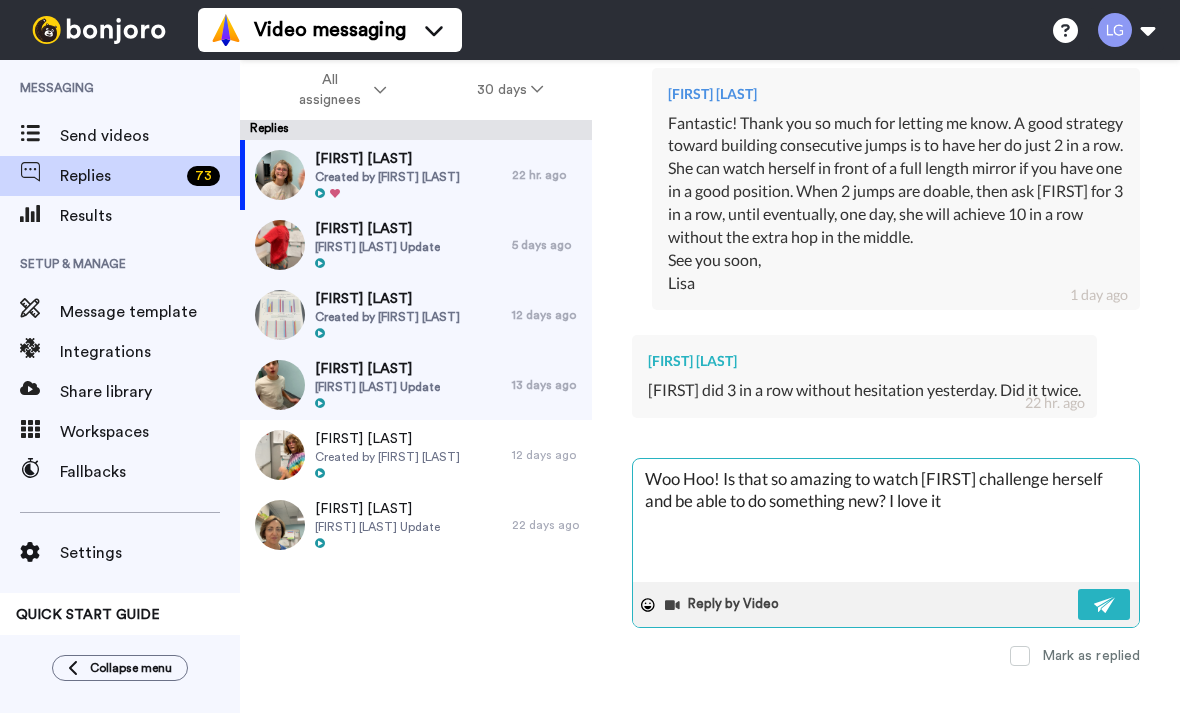 type on "x" 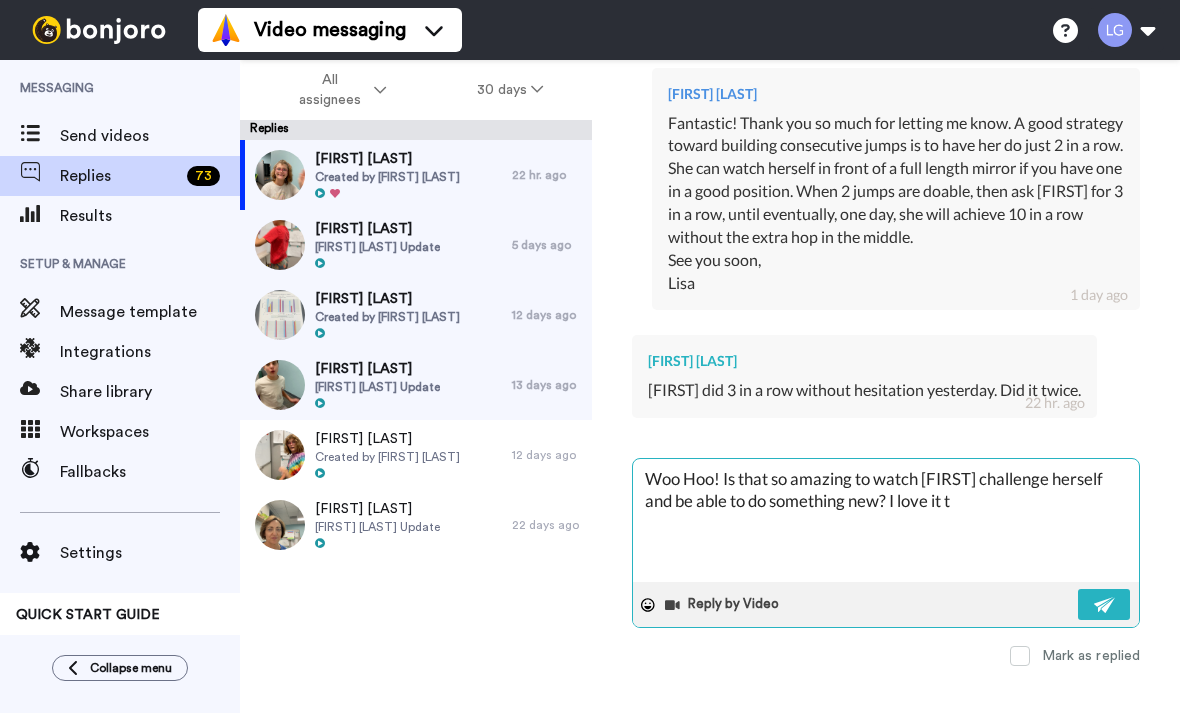 type on "x" 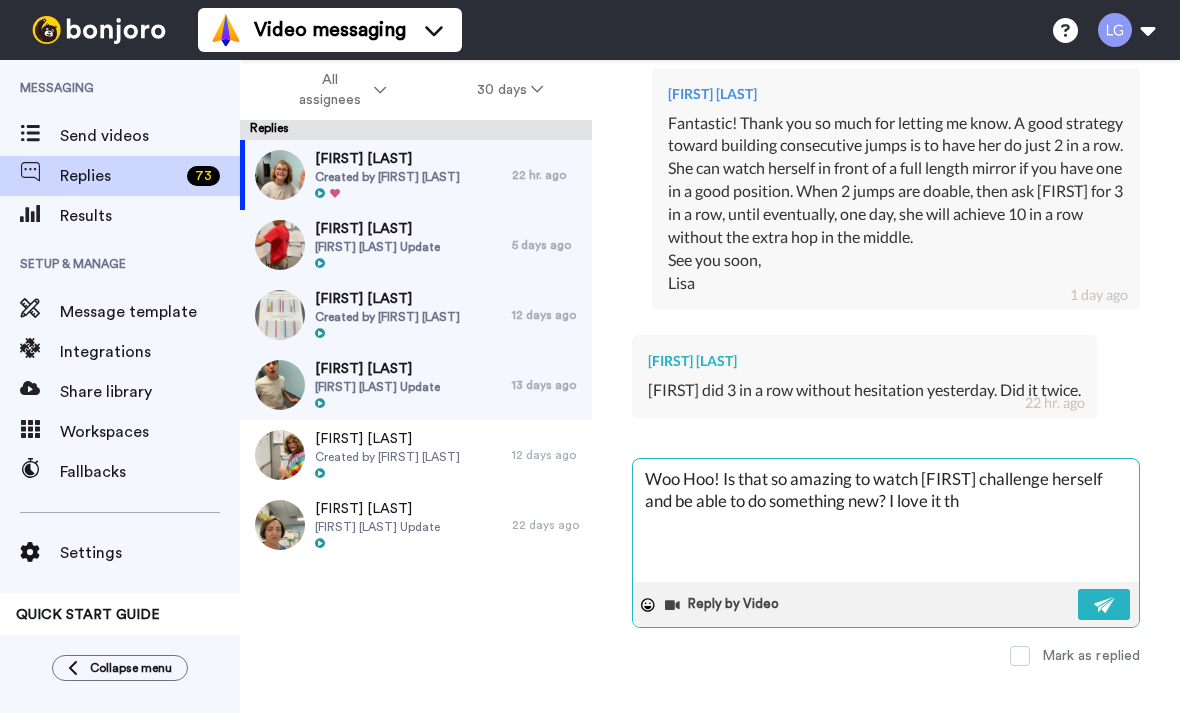 type on "x" 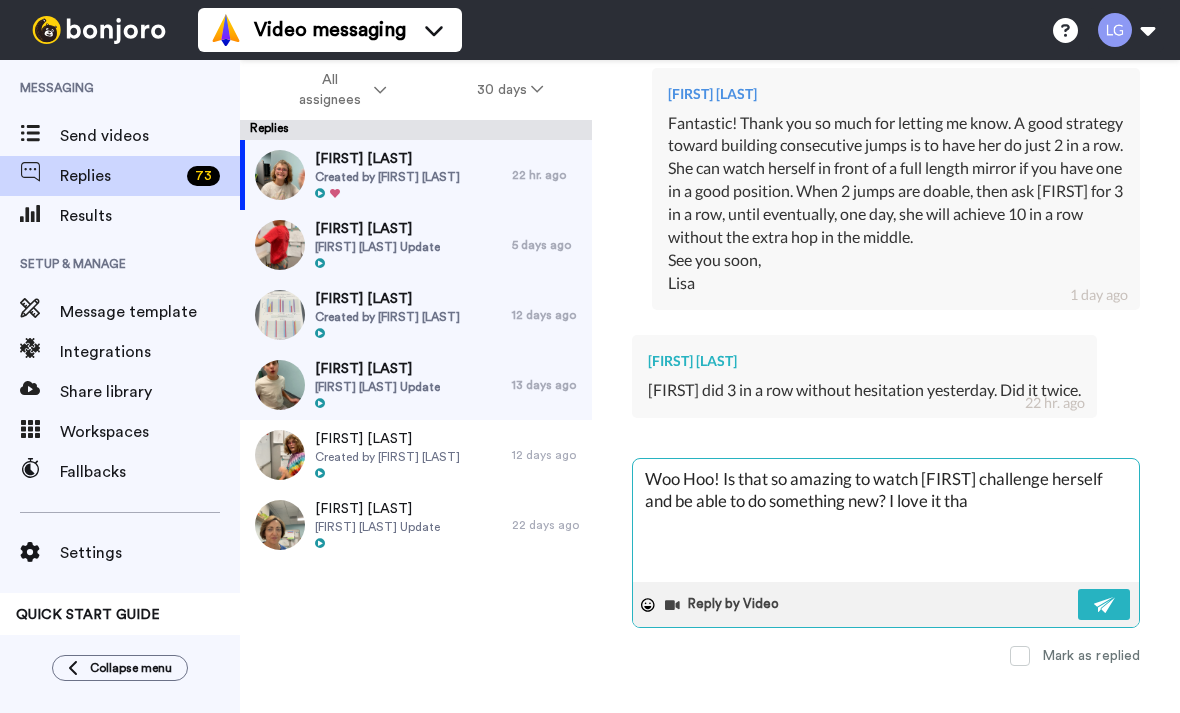 type on "x" 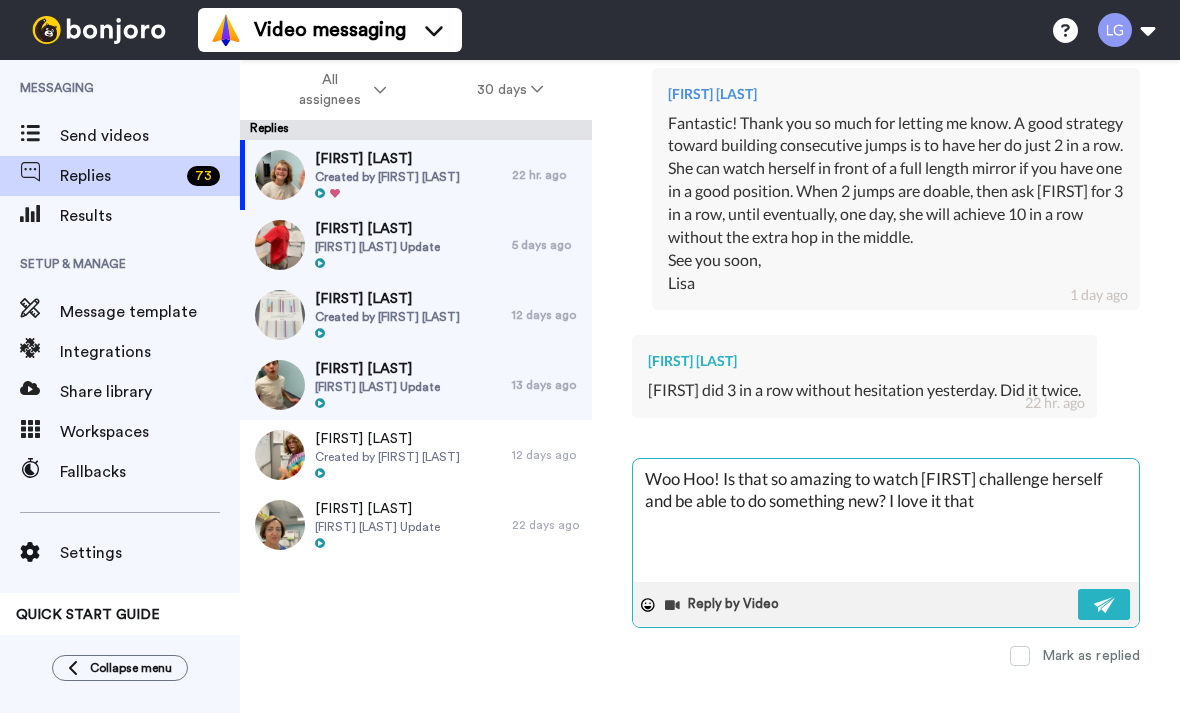 type on "x" 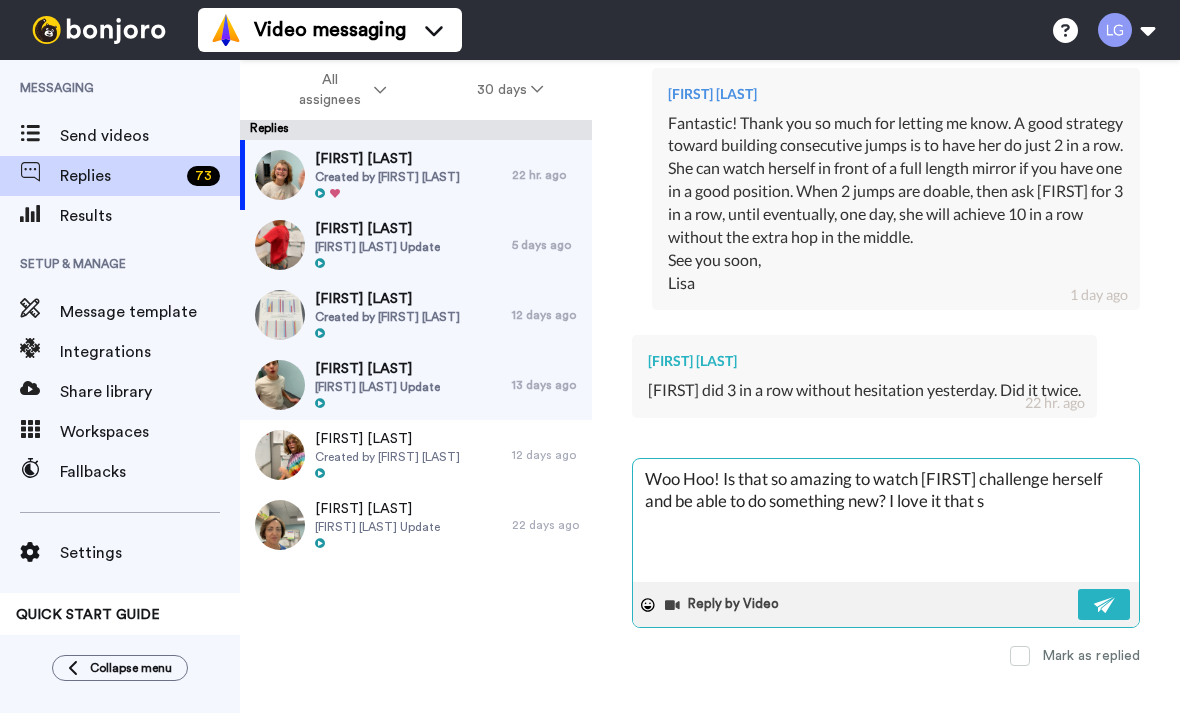type on "x" 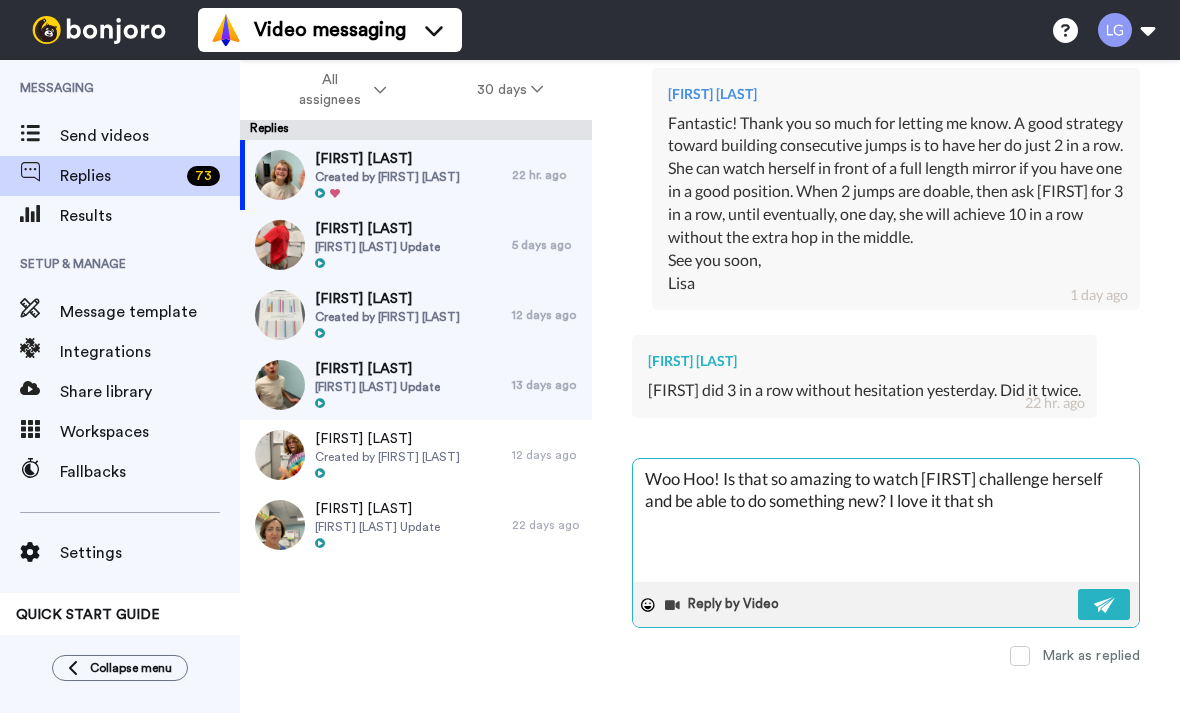 type on "x" 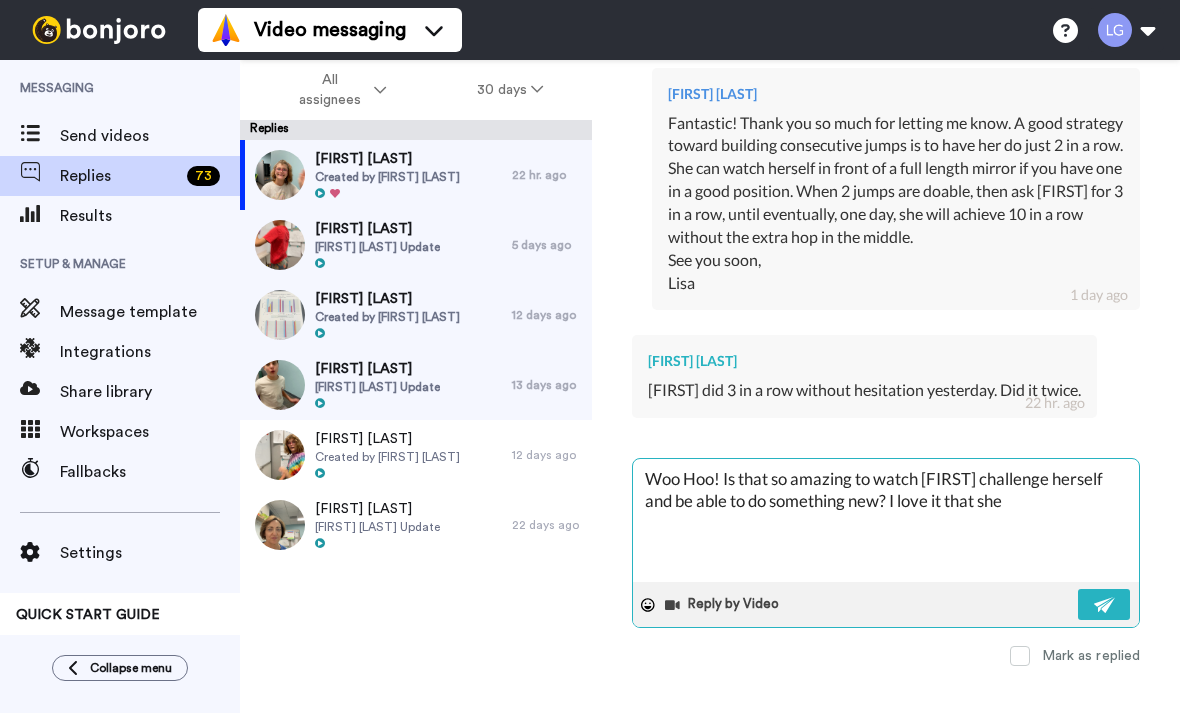 type 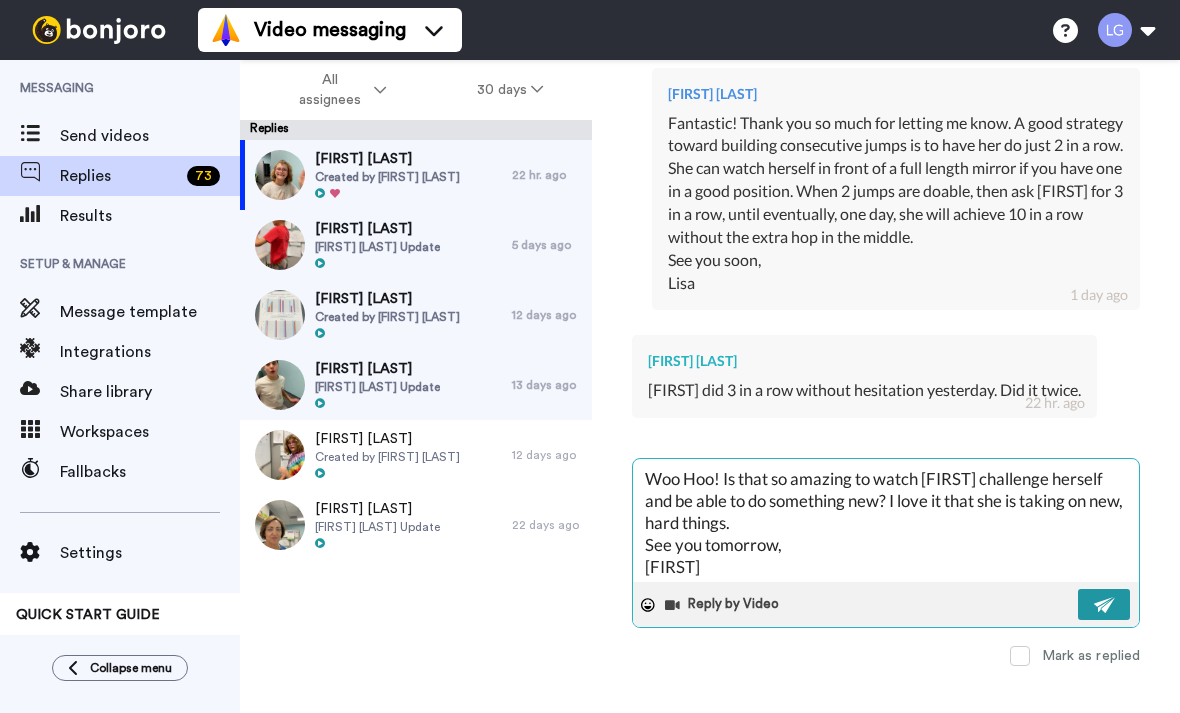 click at bounding box center [1105, 605] 